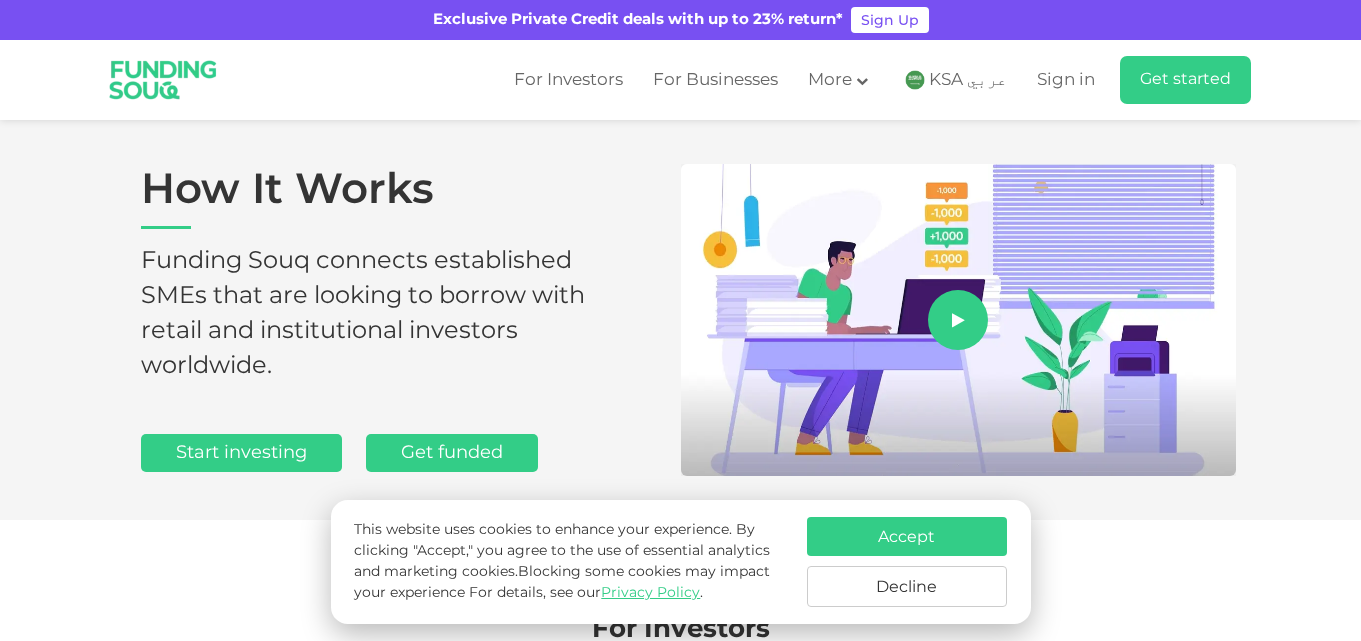 scroll, scrollTop: 0, scrollLeft: 0, axis: both 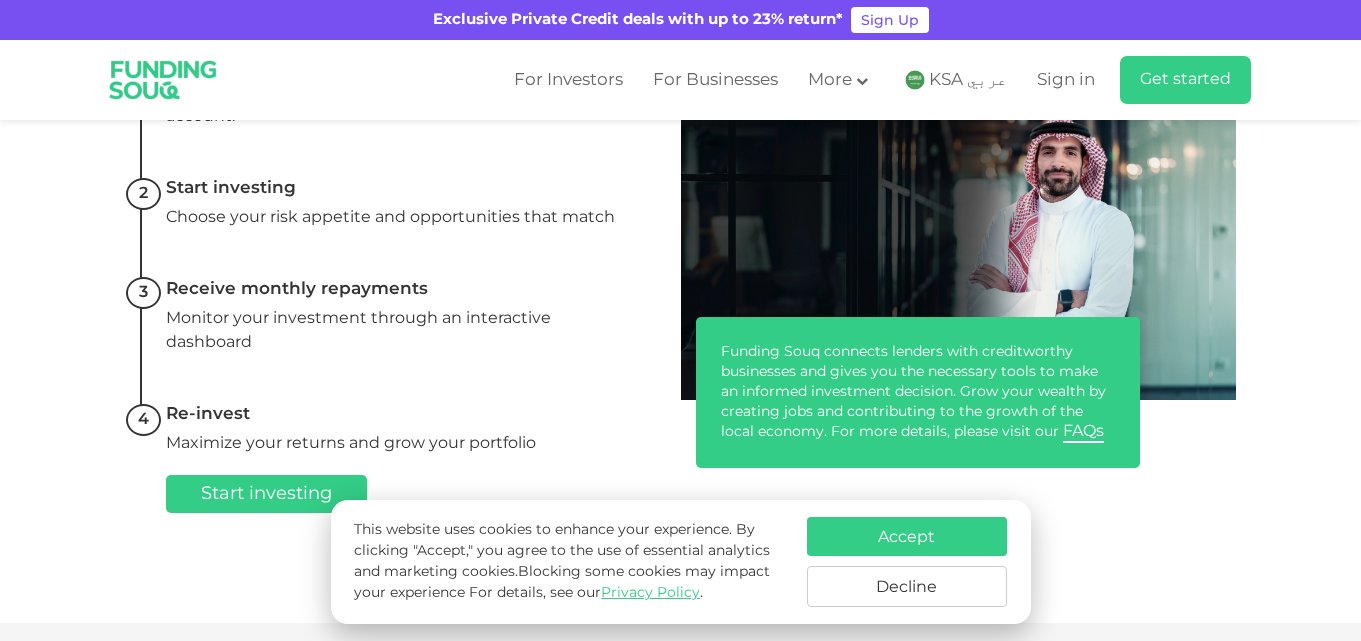 click on "Choose your risk appetite and opportunities that match" at bounding box center [396, 217] 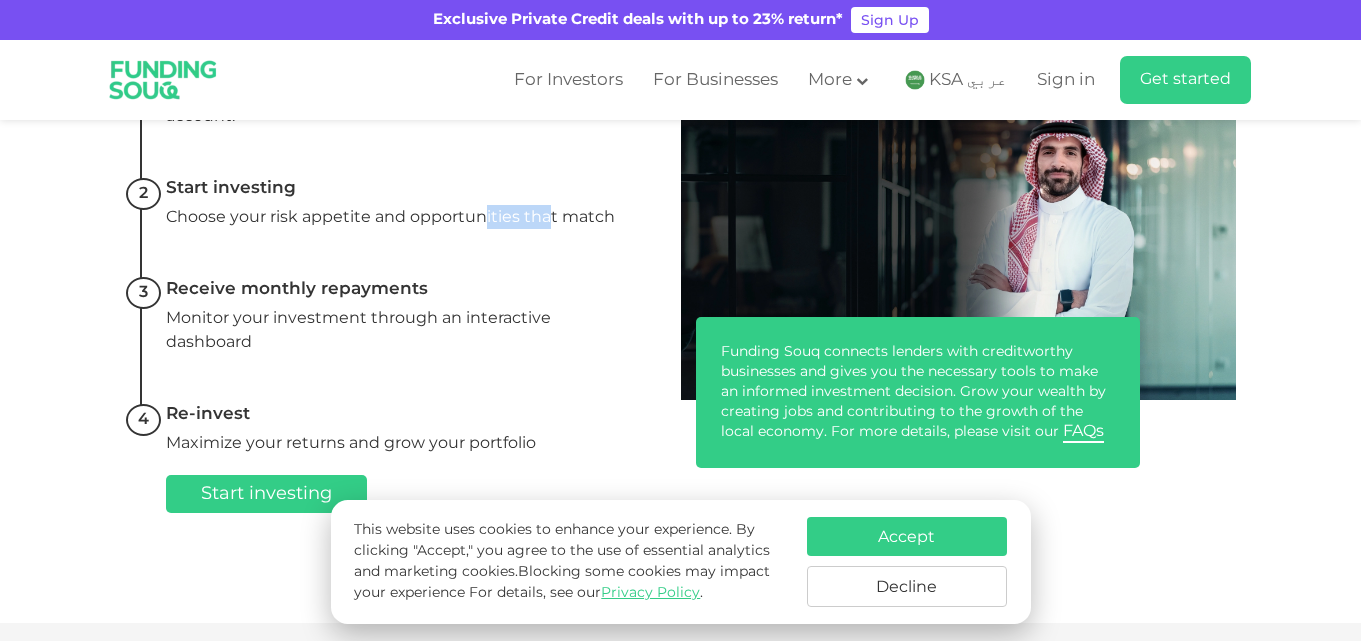 click on "Choose your risk appetite and opportunities that match" at bounding box center (396, 217) 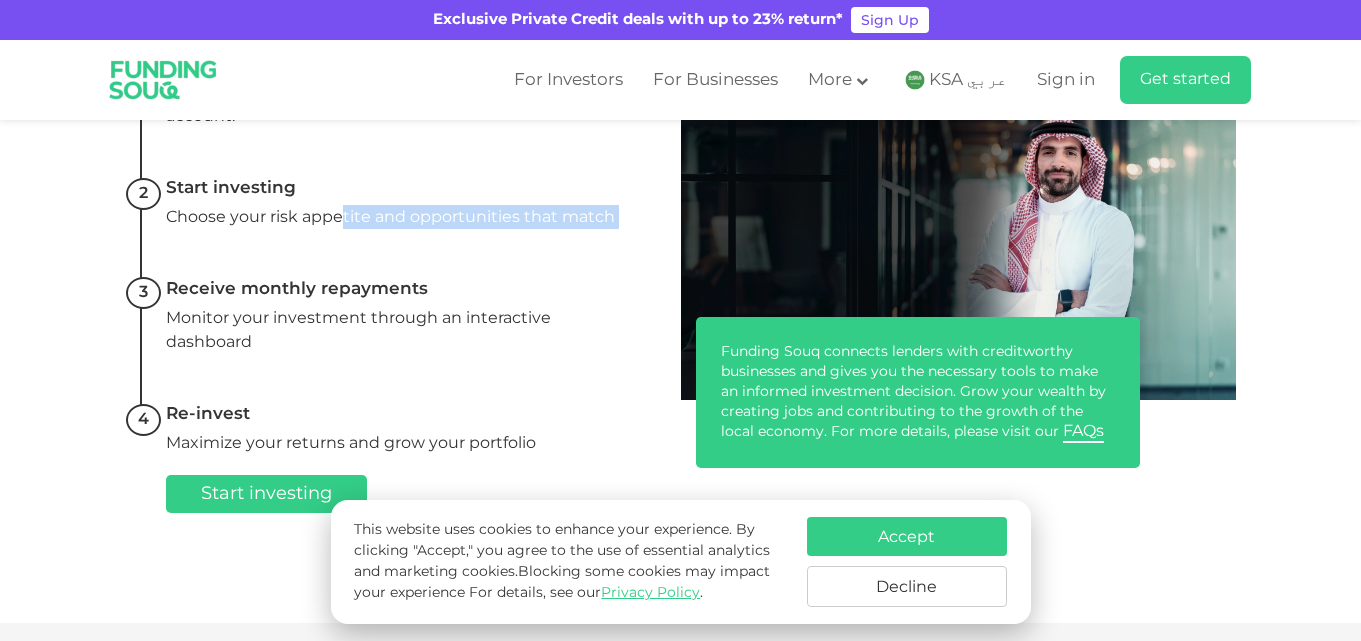 click on "Choose your risk appetite and opportunities that match" at bounding box center [396, 217] 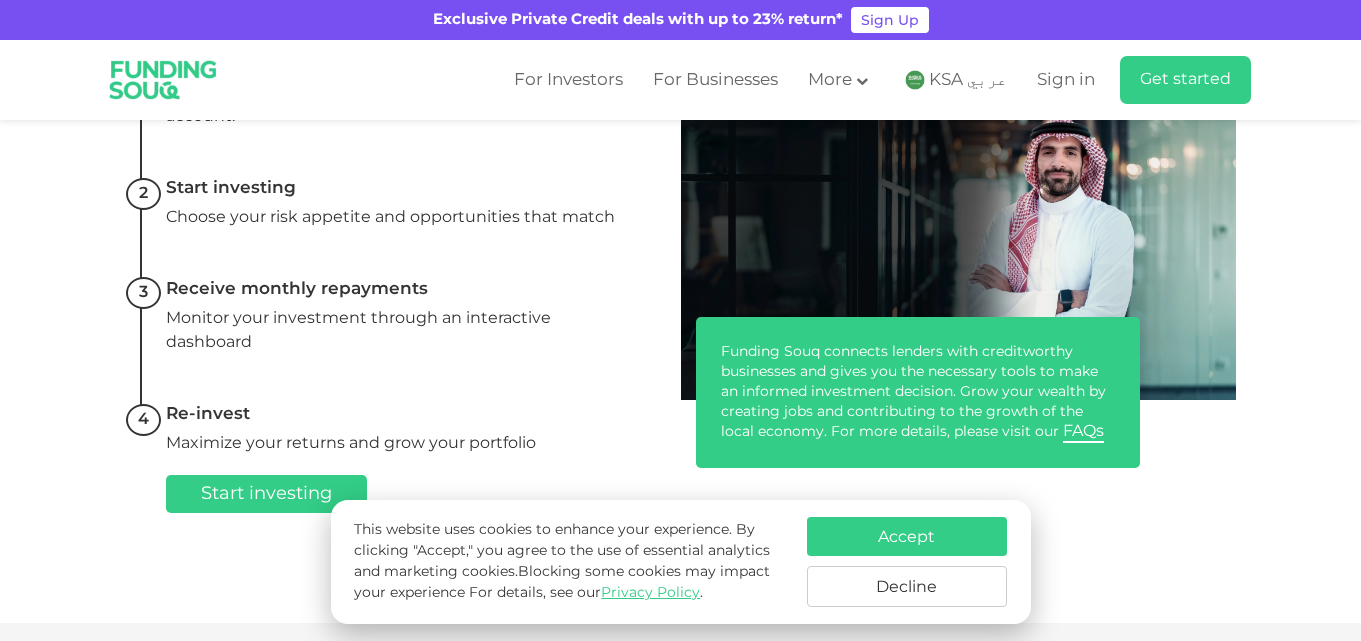 scroll, scrollTop: 800, scrollLeft: 0, axis: vertical 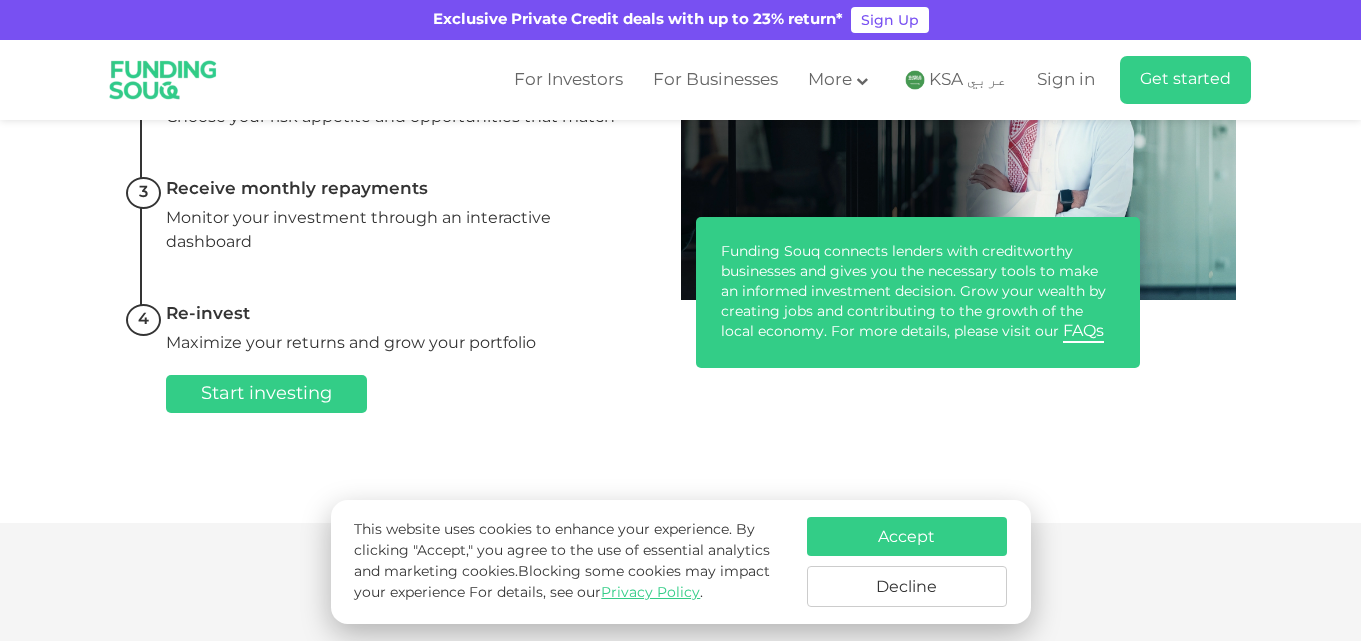click on "Maximize your returns and grow your portfolio" at bounding box center (396, 343) 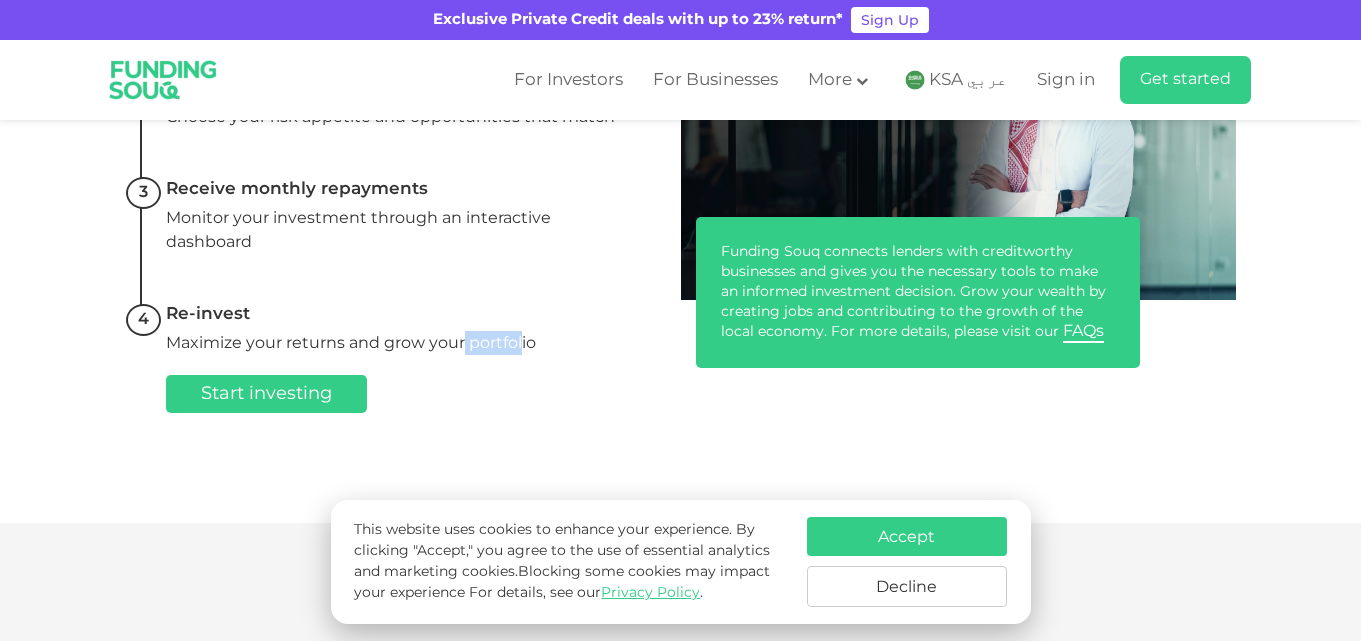 click on "Maximize your returns and grow your portfolio" at bounding box center (396, 343) 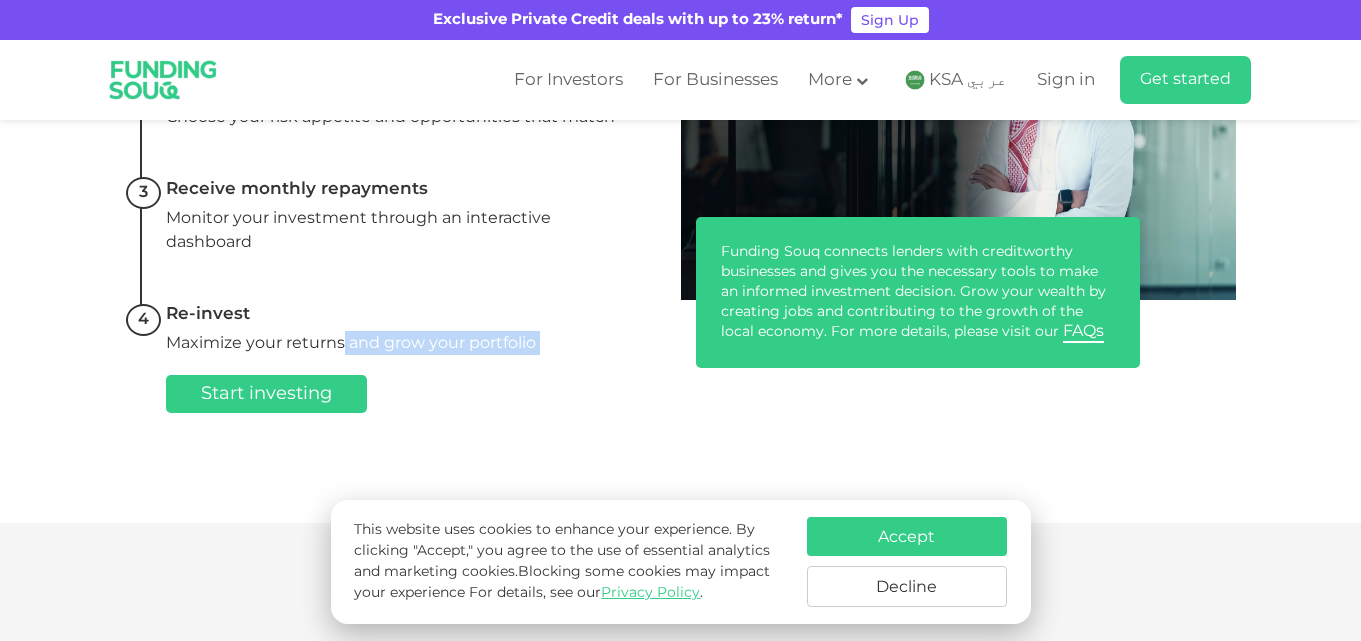 click on "Maximize your returns and grow your portfolio" at bounding box center [396, 343] 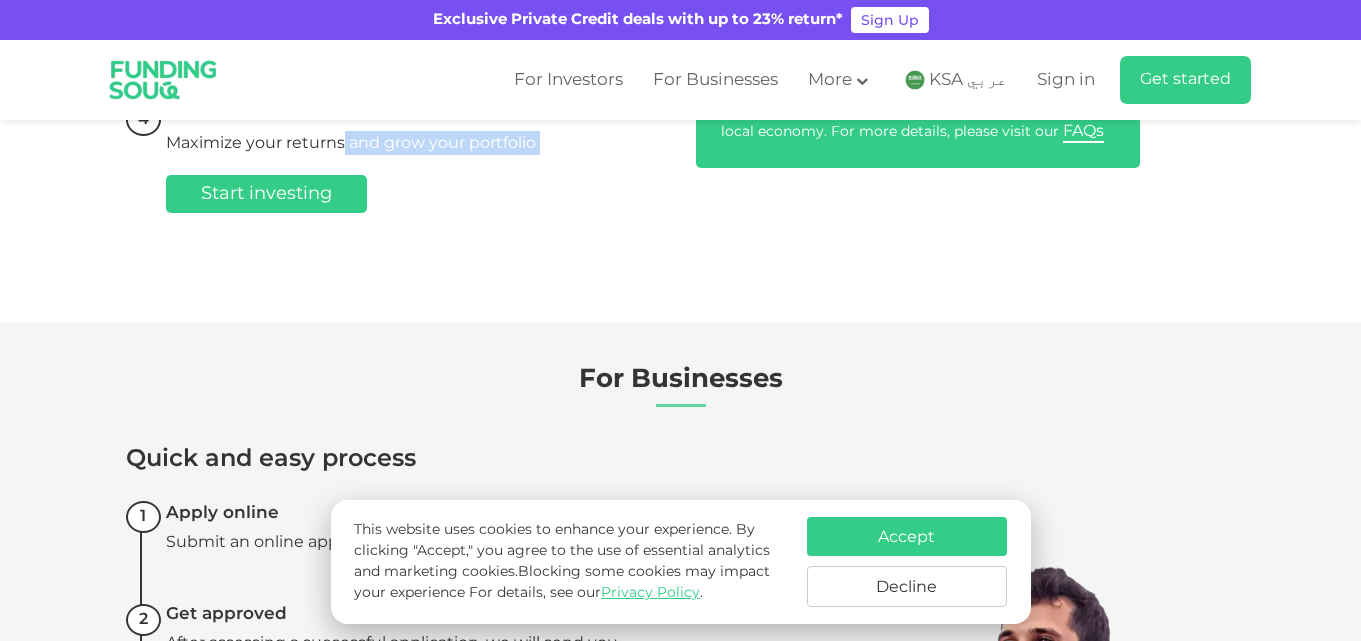 click on "For Investors
Quick and easy process
Create an account
Register in less than 3 minutes and add funds to your account.
Start investing
Choose your risk appetite and opportunities that match
Receive monthly repayments
Monitor your investment through an interactive dashboard" at bounding box center (680, -99) 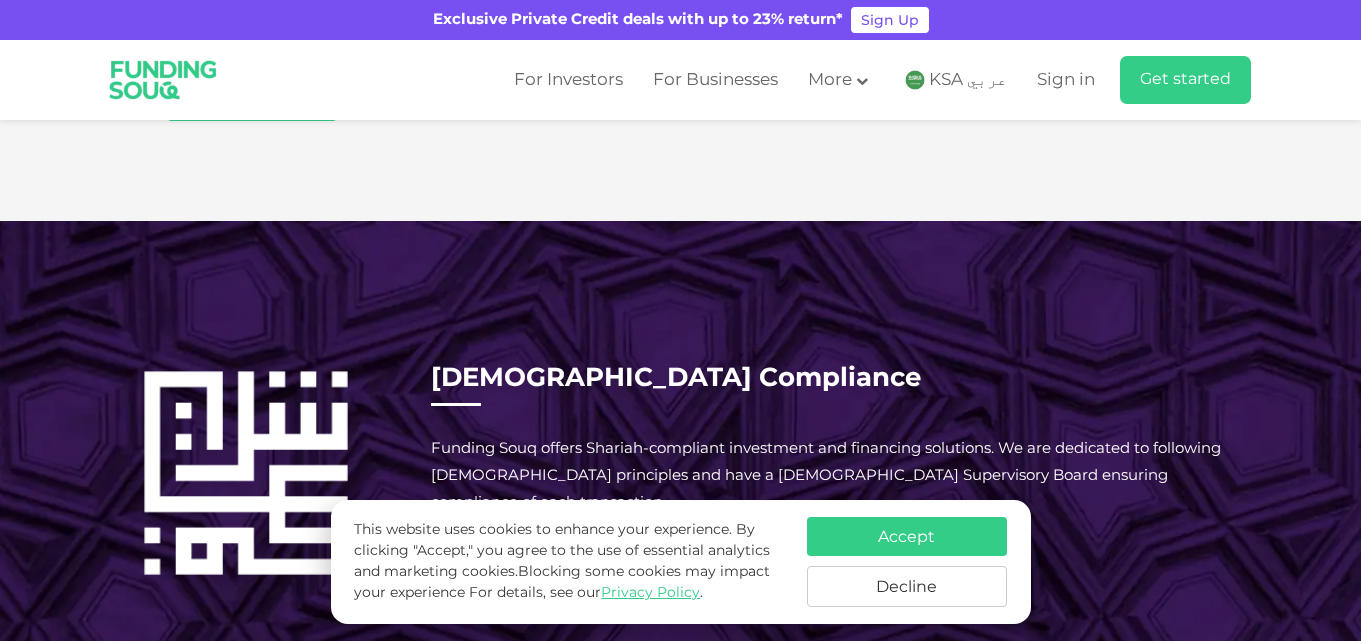 scroll, scrollTop: 2100, scrollLeft: 0, axis: vertical 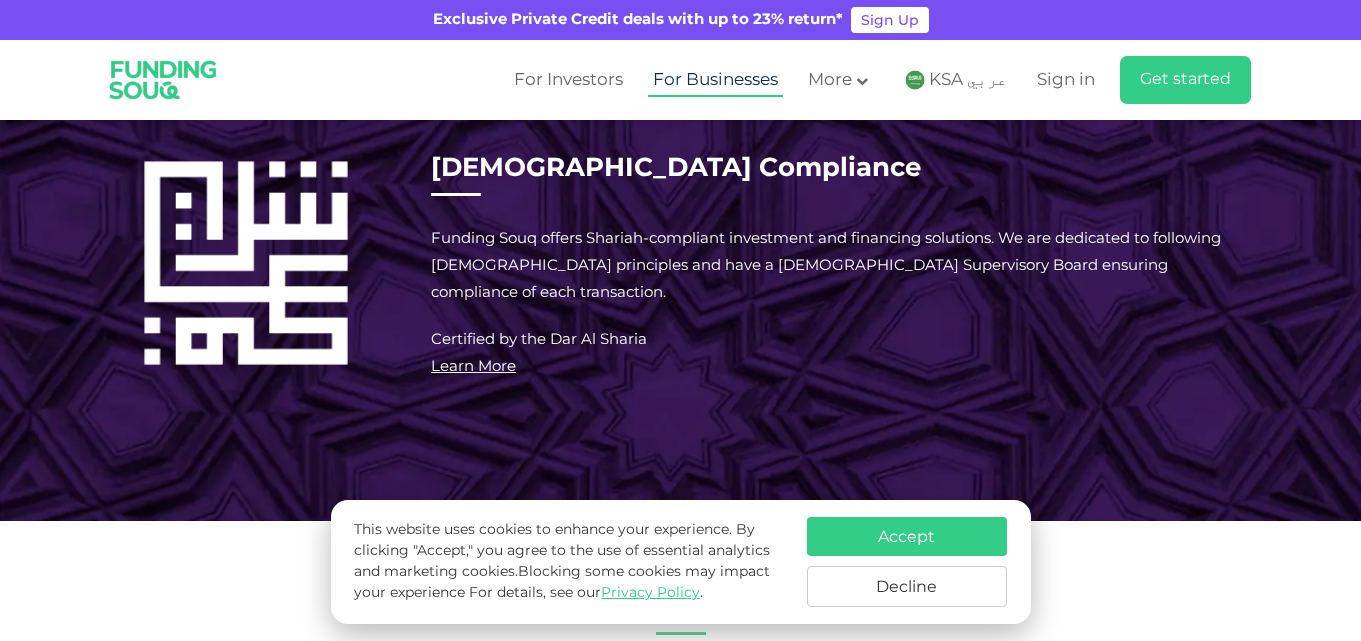 click on "For Businesses" at bounding box center [715, 80] 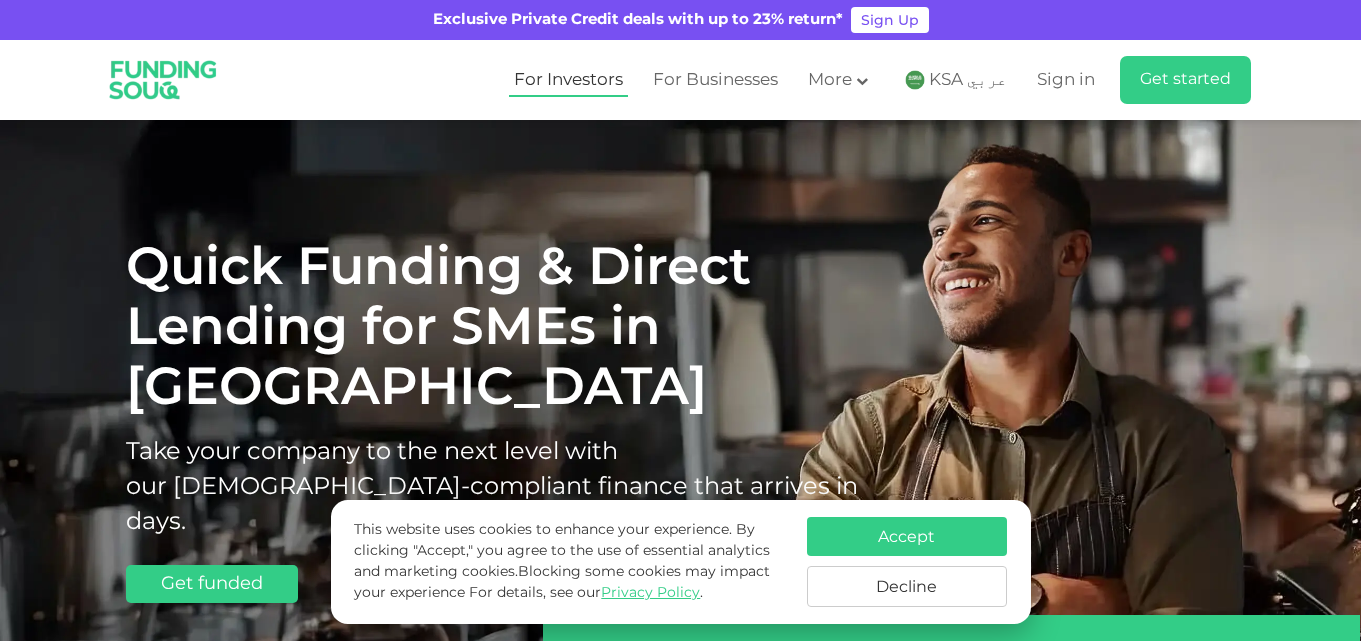 scroll, scrollTop: 0, scrollLeft: 0, axis: both 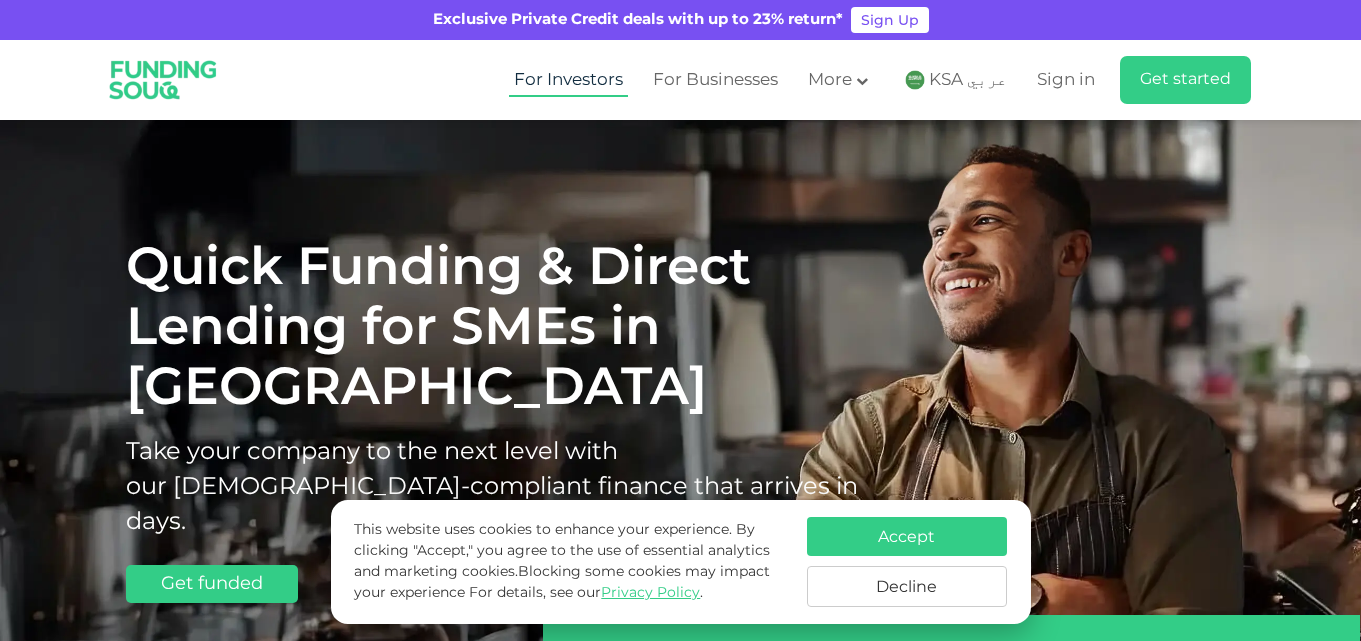 click on "For Investors" at bounding box center (568, 80) 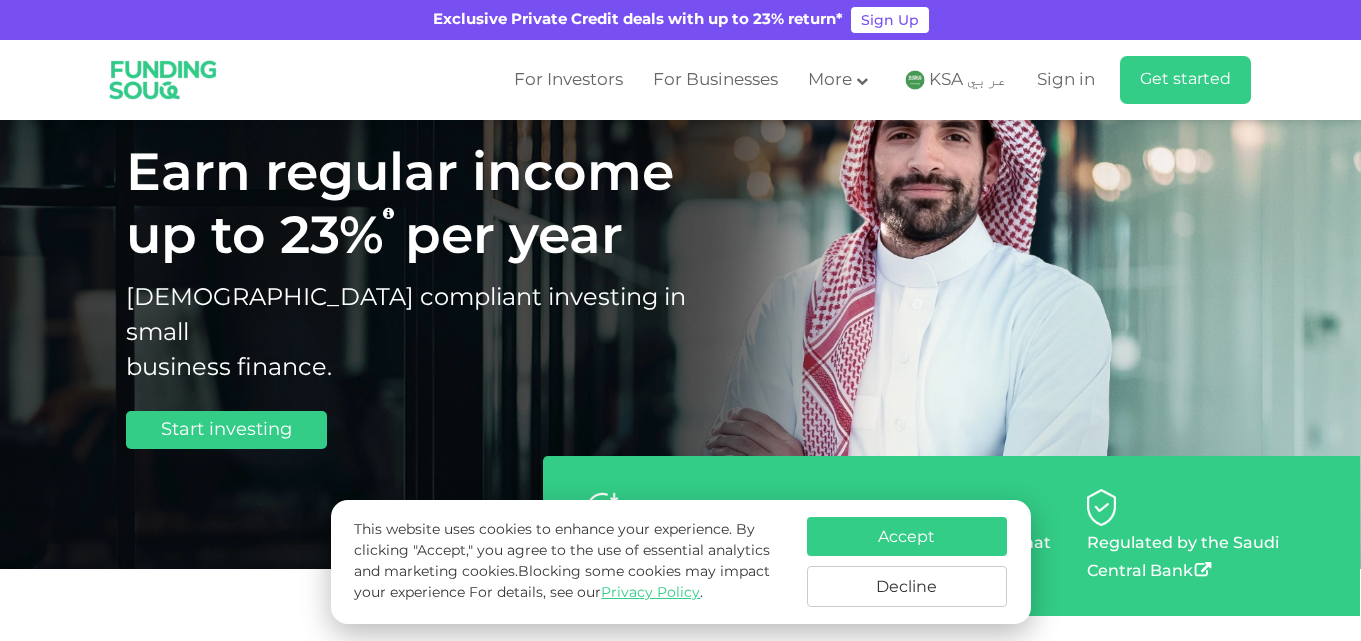 scroll, scrollTop: 0, scrollLeft: 0, axis: both 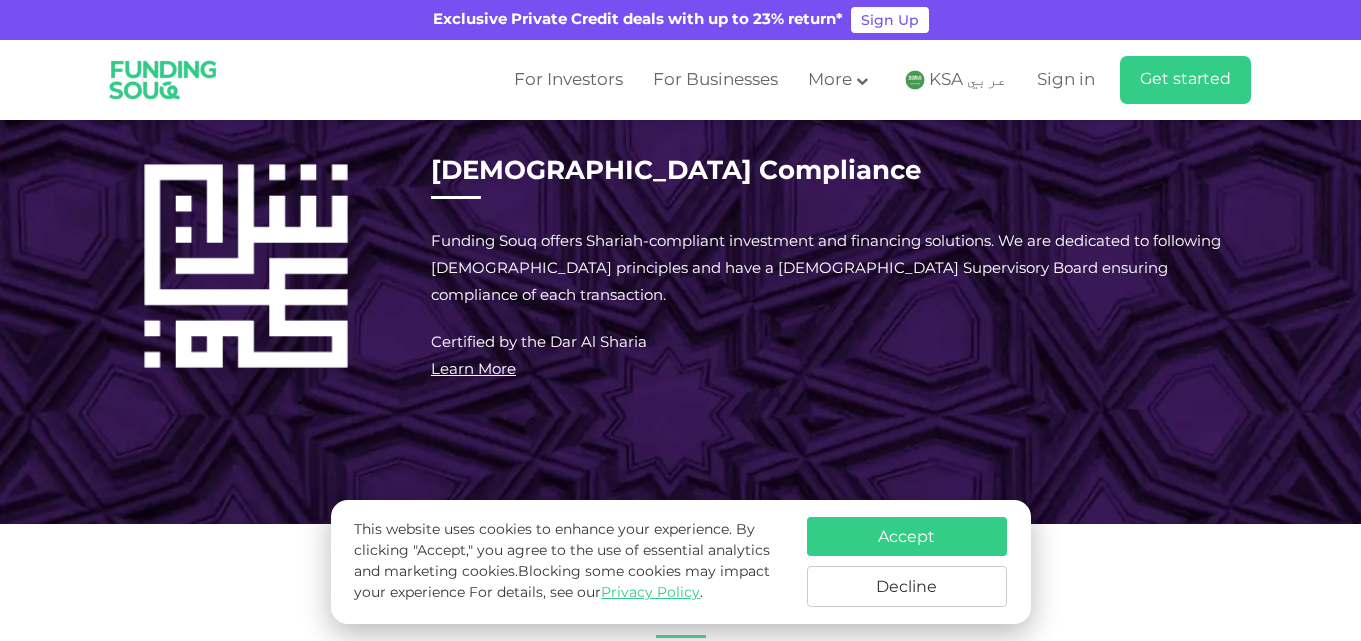 click on "8% p.a" at bounding box center [747, 124] 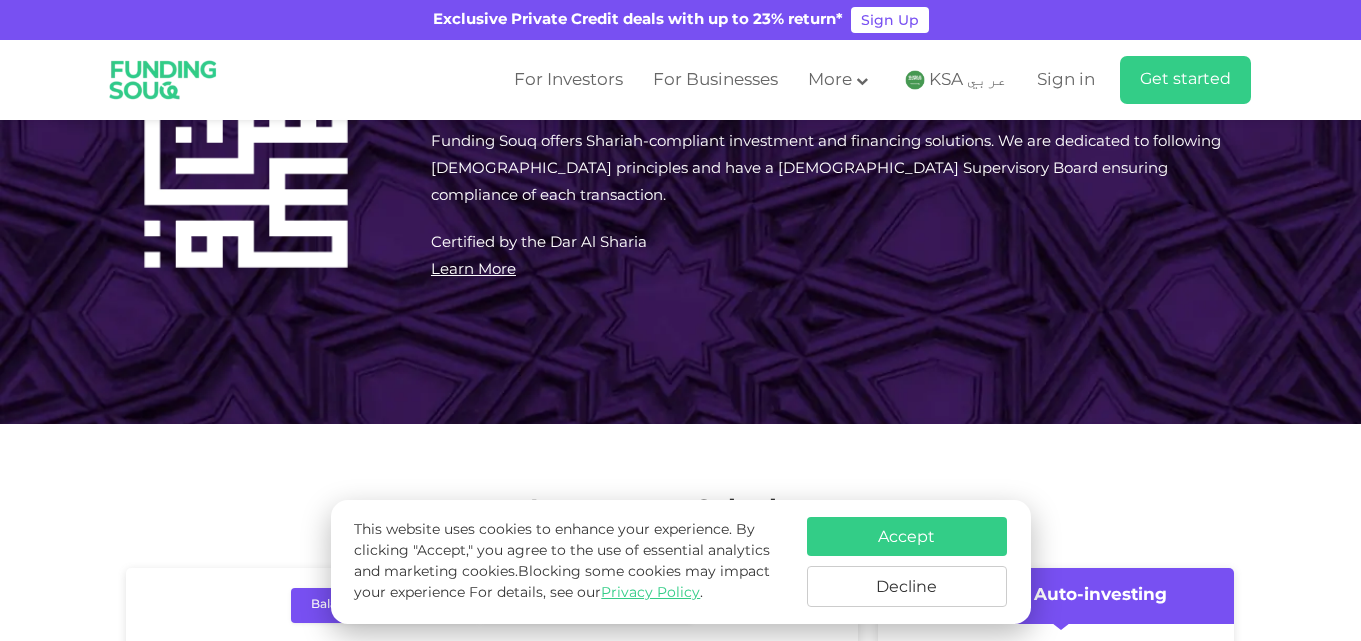 scroll, scrollTop: 1400, scrollLeft: 0, axis: vertical 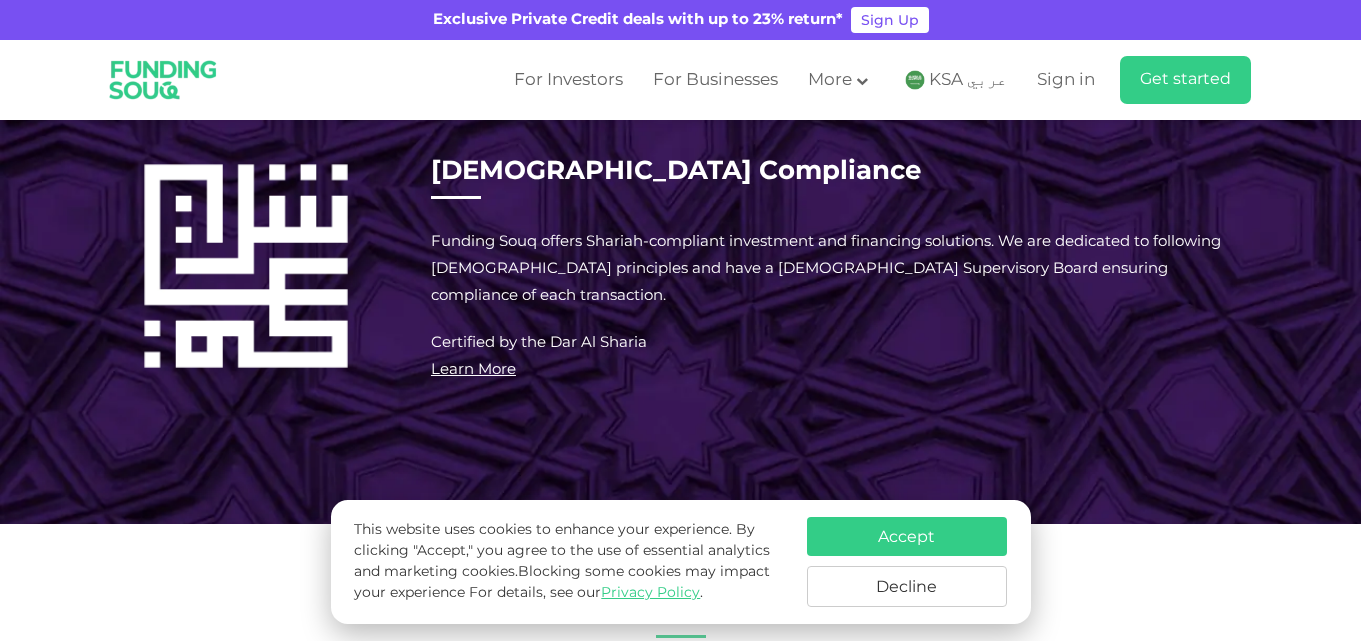 click on "9.4% p.a" at bounding box center [927, 124] 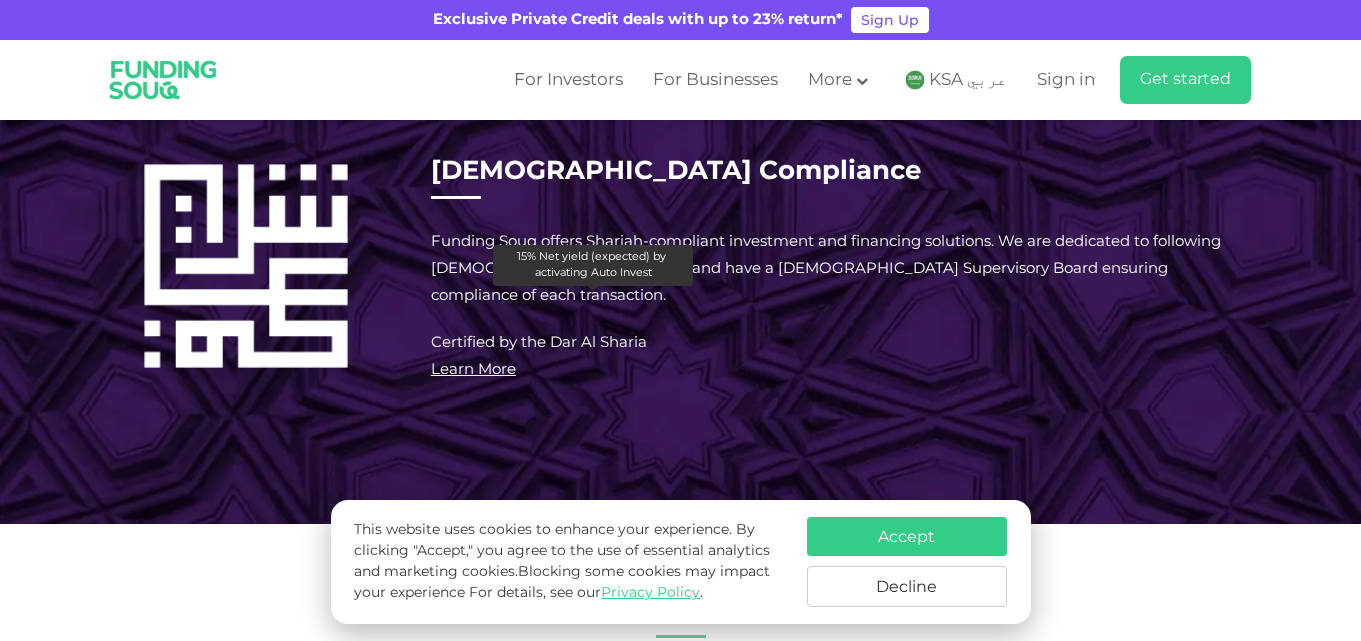 click at bounding box center [592, 116] 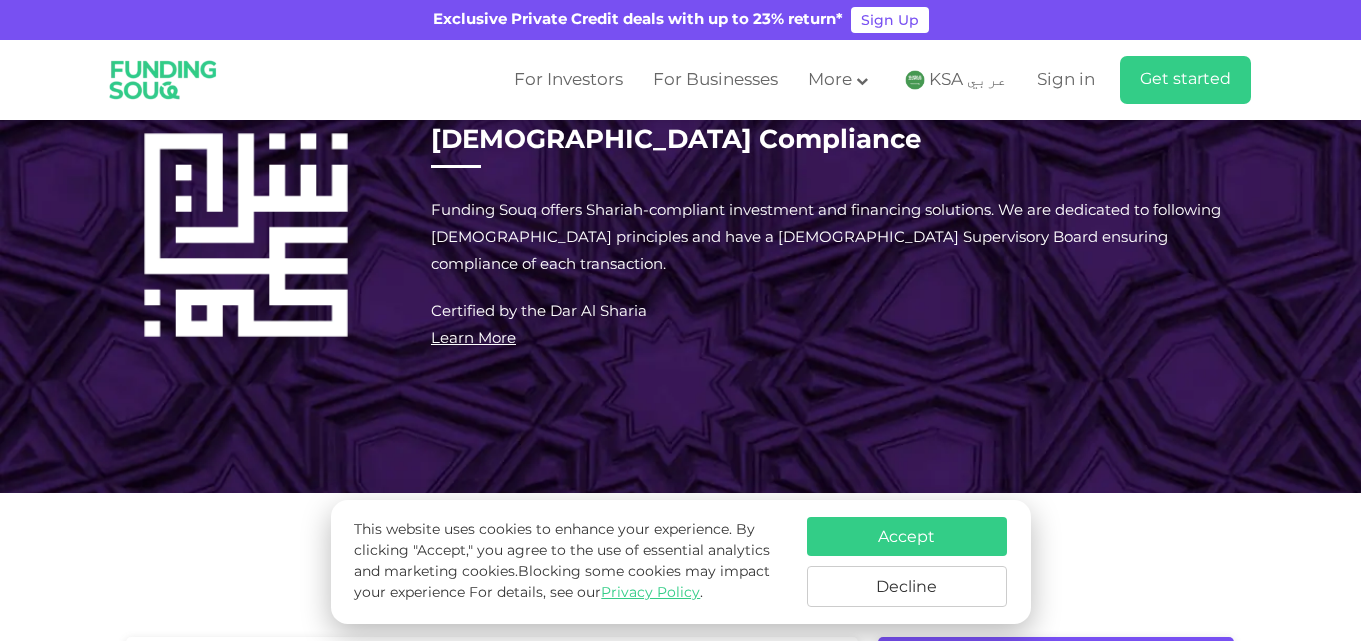scroll, scrollTop: 1400, scrollLeft: 0, axis: vertical 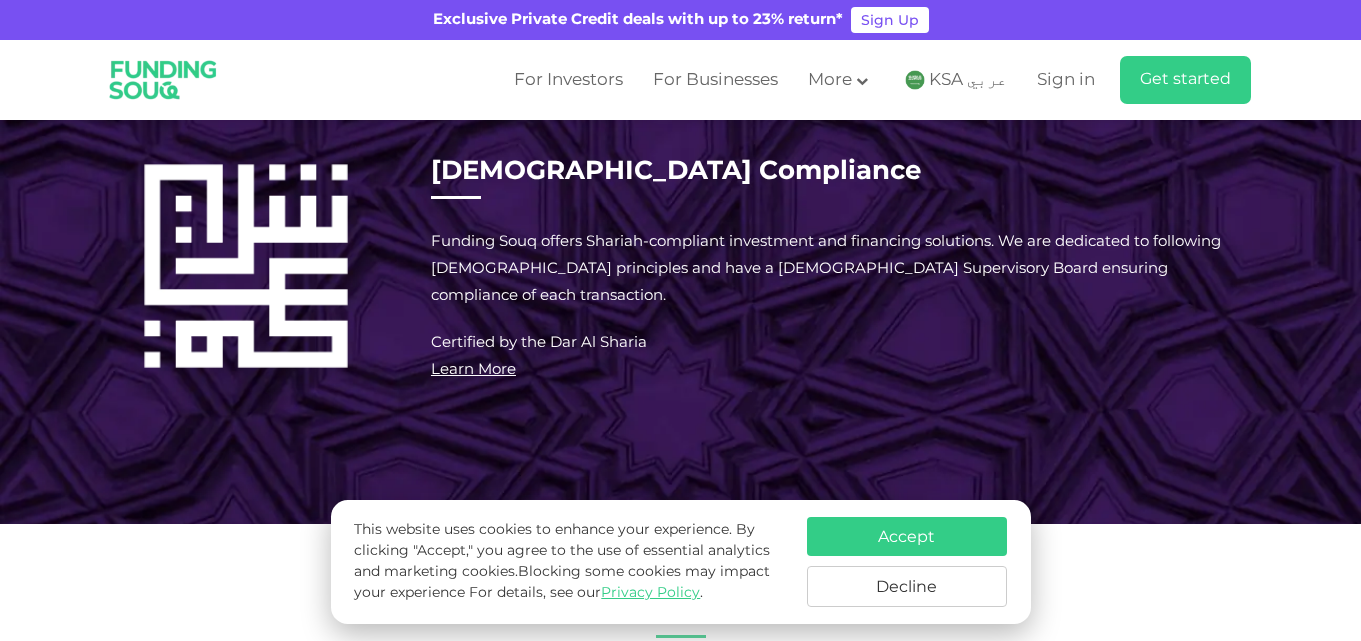 click on "High Yield Sukuk
or Bonds" at bounding box center (1126, 37) 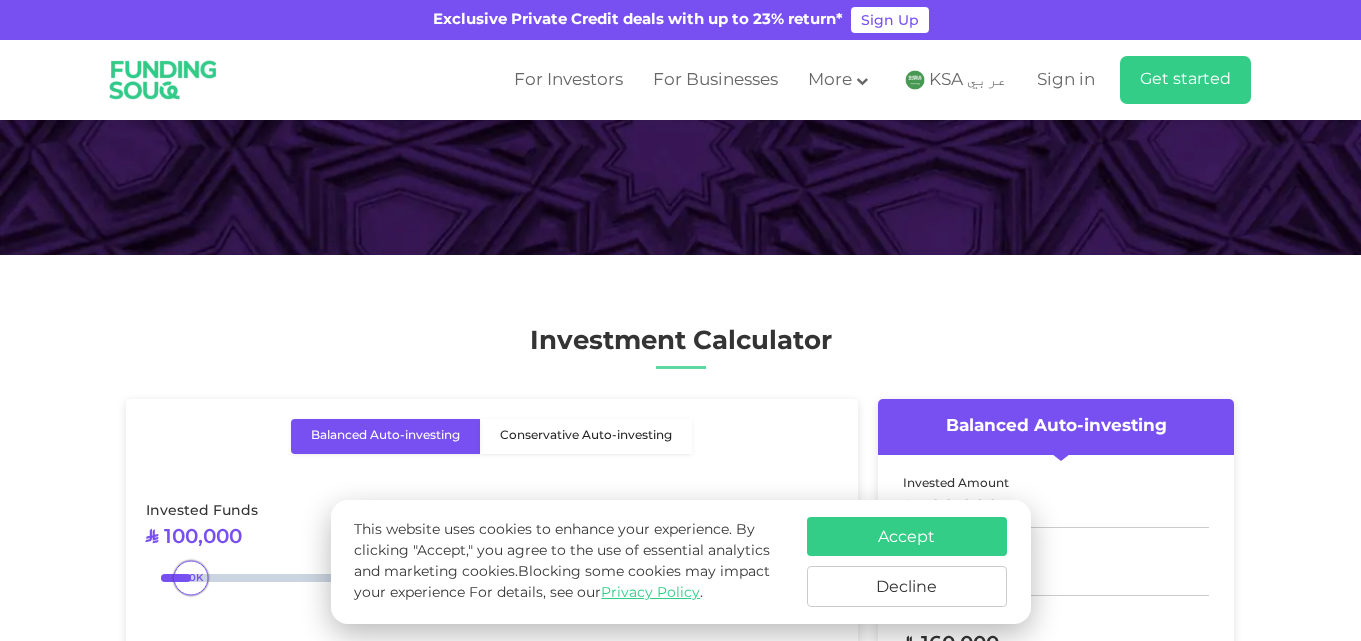 scroll, scrollTop: 1700, scrollLeft: 0, axis: vertical 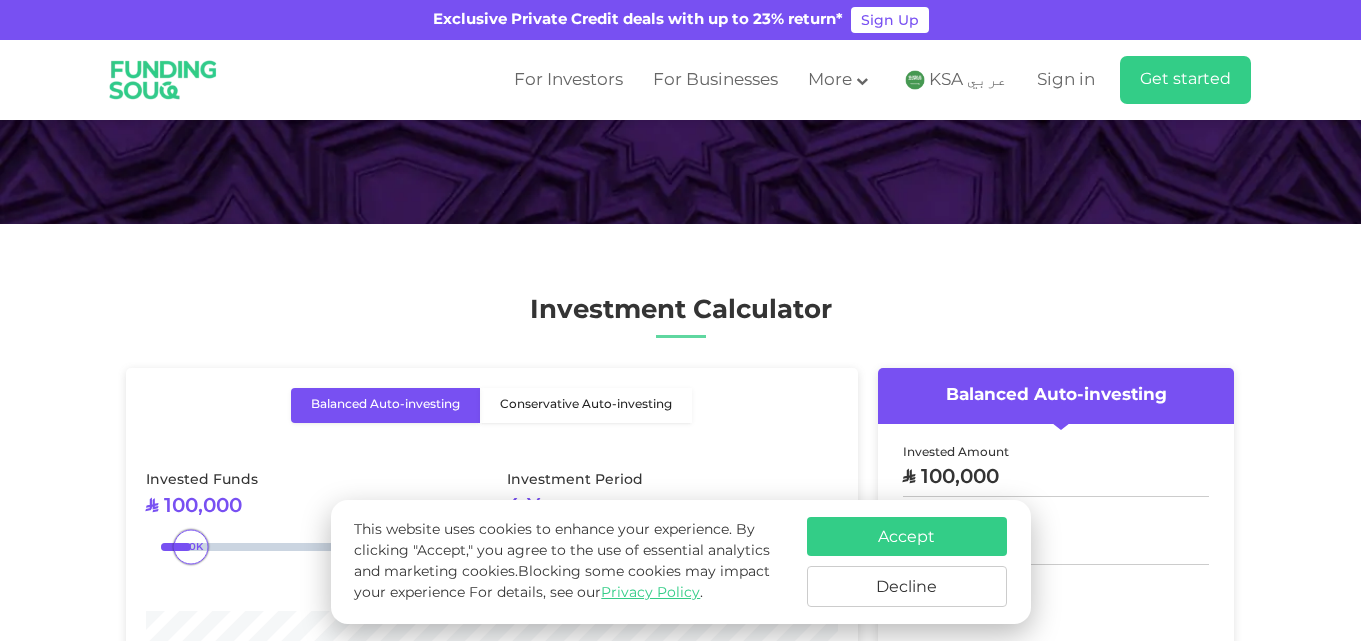 click at bounding box center [562, 58] 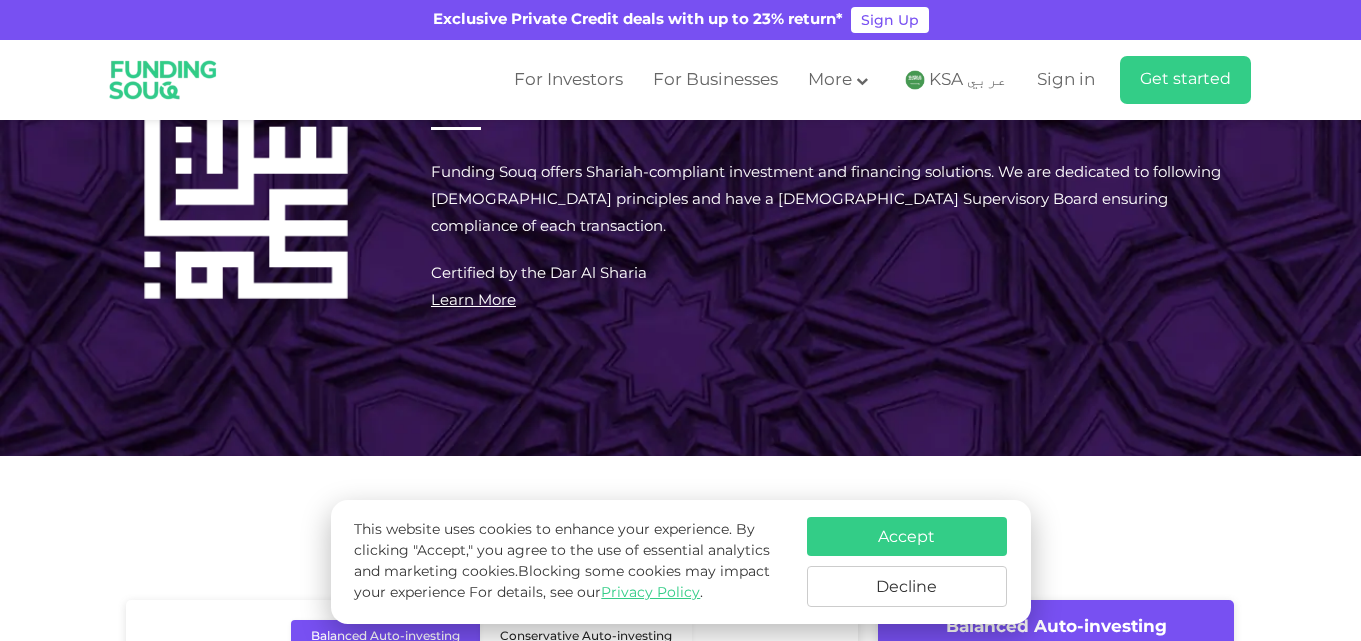 click at bounding box center [562, -162] 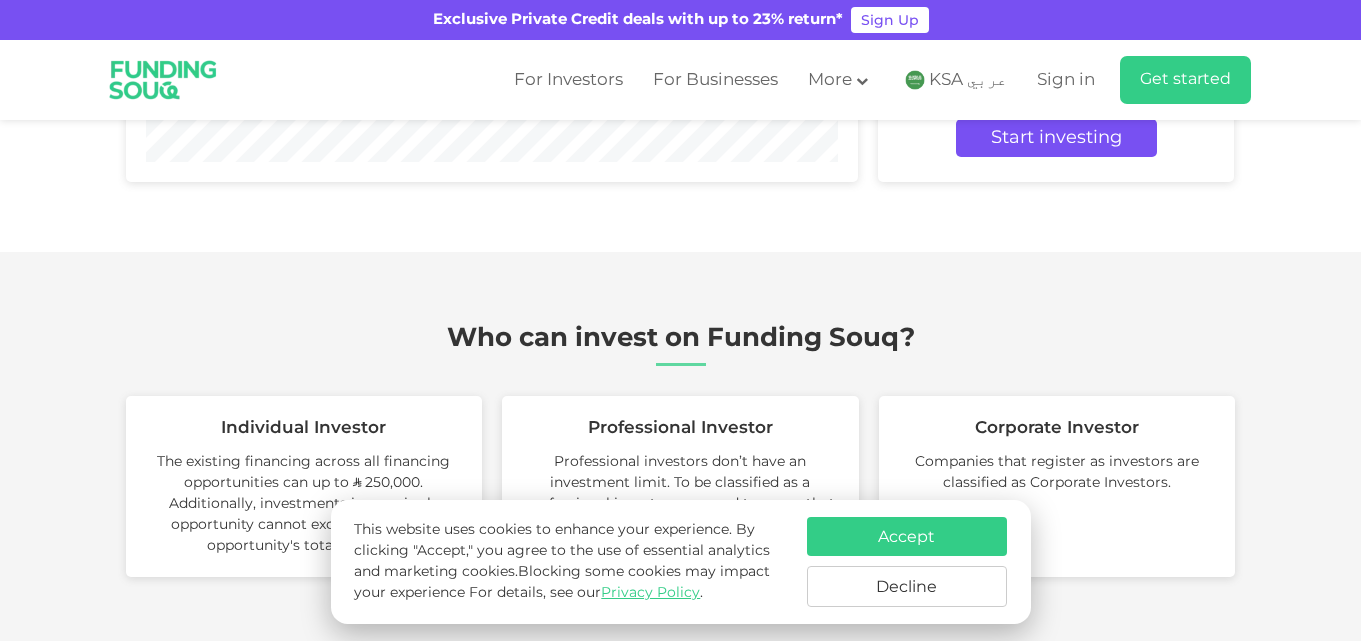 scroll, scrollTop: 2600, scrollLeft: 0, axis: vertical 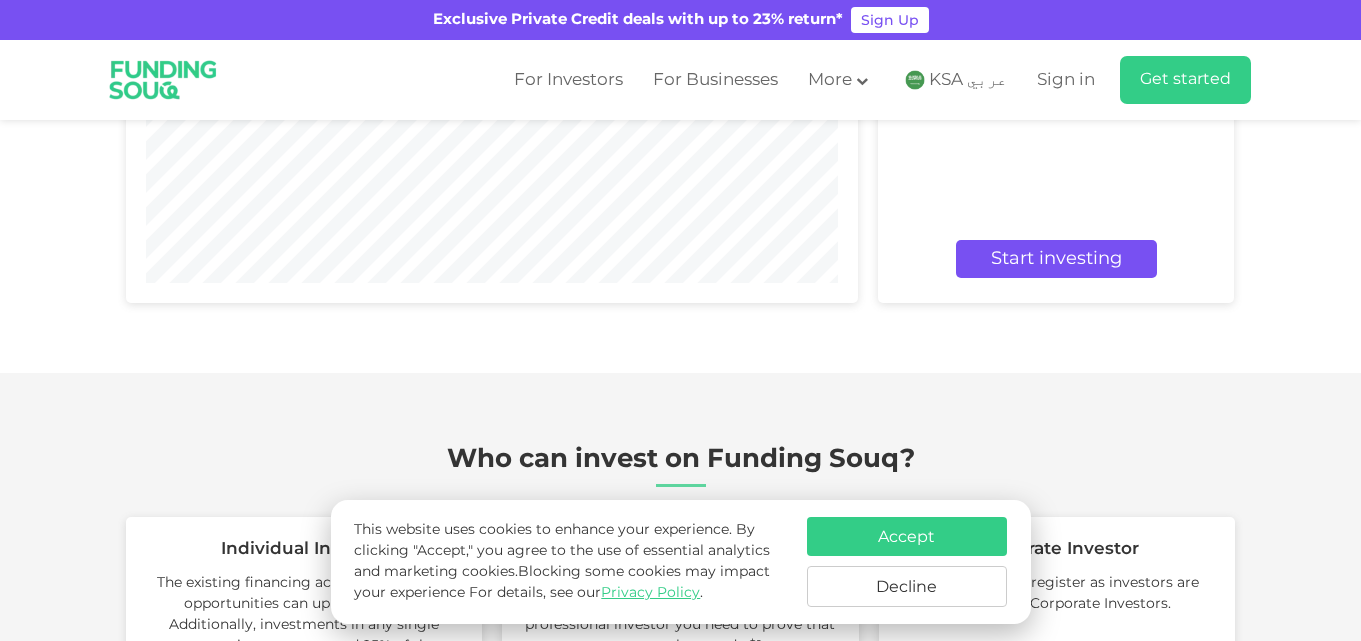 drag, startPoint x: 784, startPoint y: 279, endPoint x: 1001, endPoint y: 328, distance: 222.46349 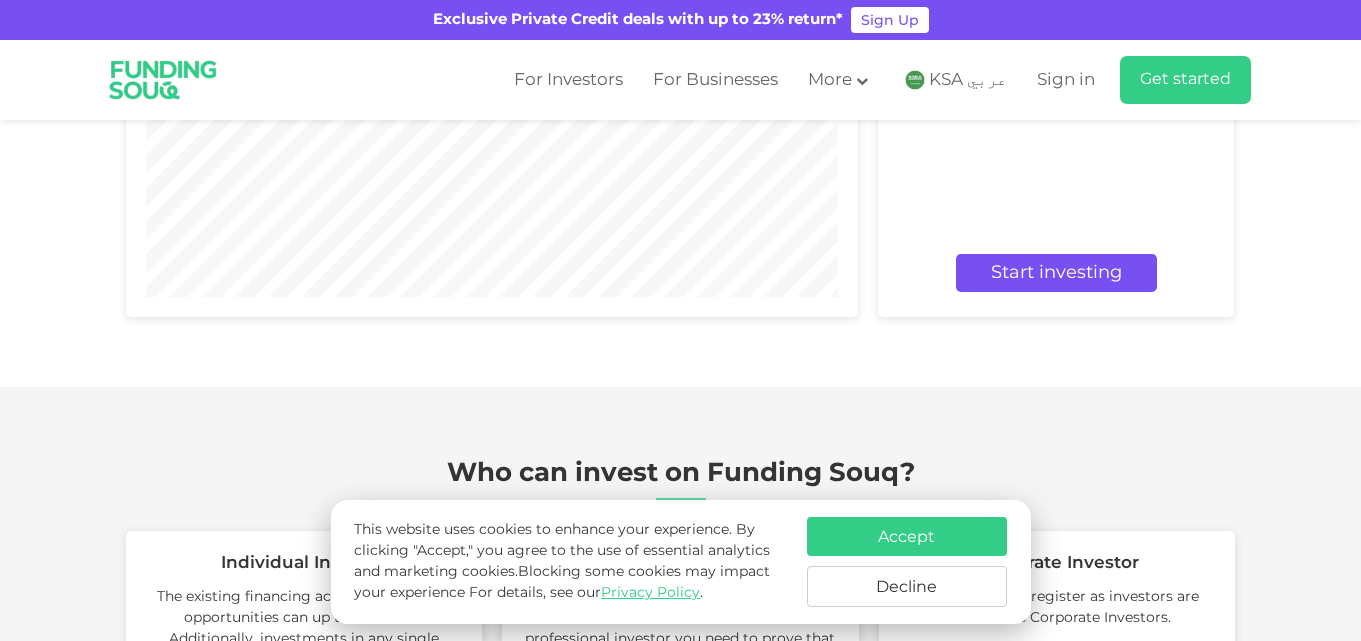 scroll, scrollTop: 2700, scrollLeft: 0, axis: vertical 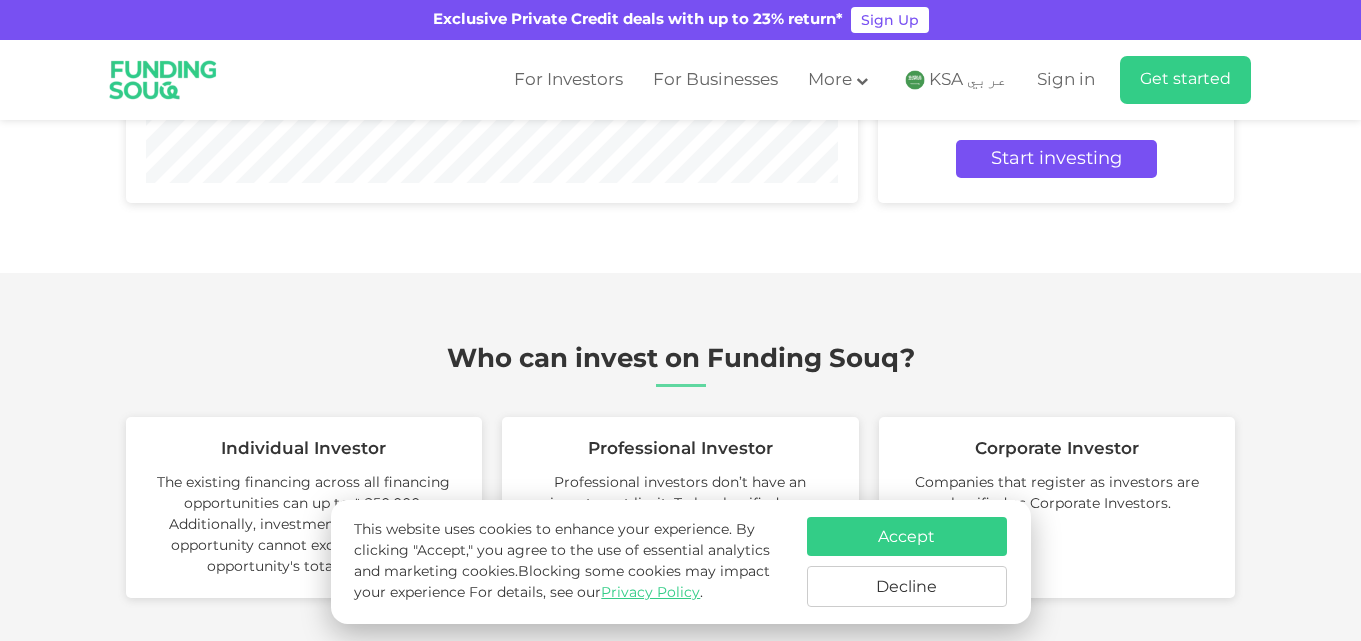 click on "Balanced Auto-investing
Conservative Auto-investing
Invested Funds
ʢ
100,000
5 Years ʢ 15 %" at bounding box center (681, -99) 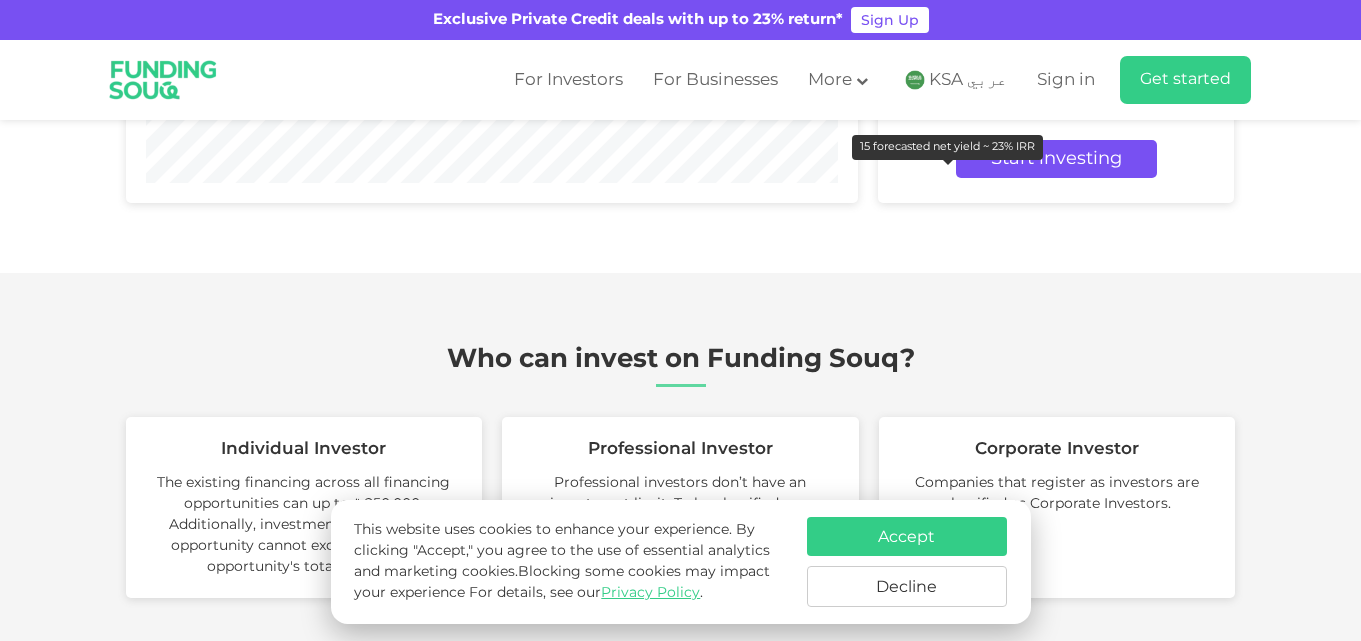 click at bounding box center (949, -229) 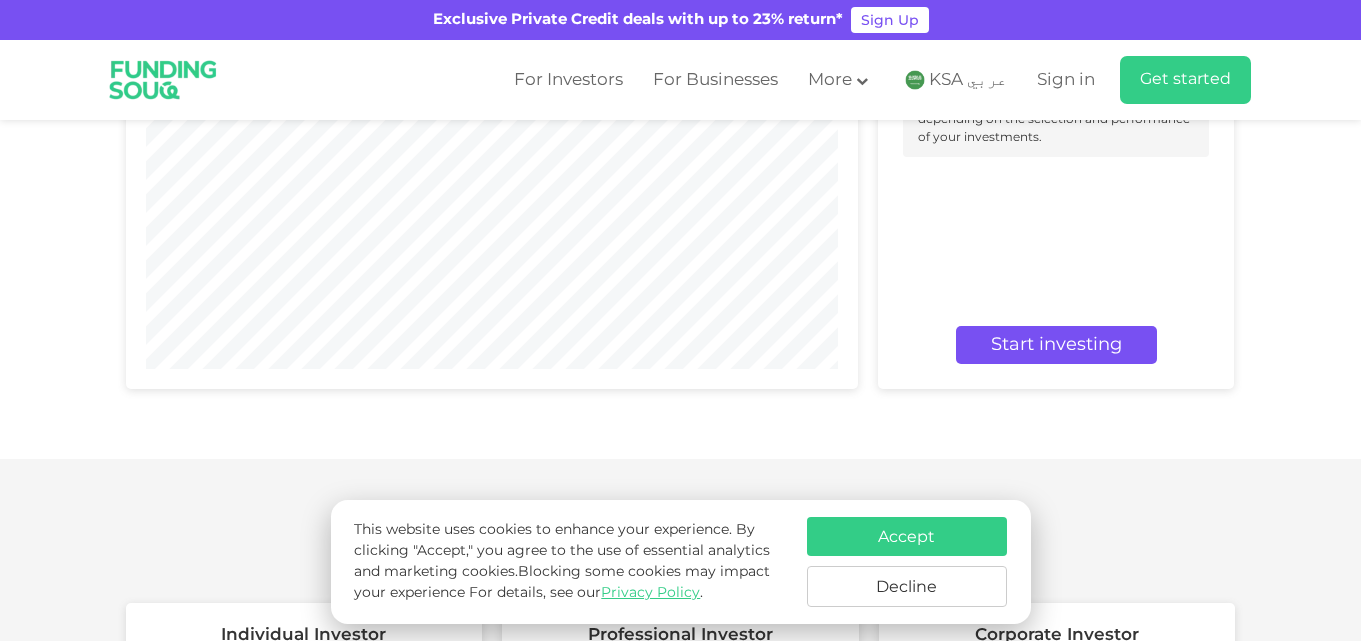 scroll, scrollTop: 2500, scrollLeft: 0, axis: vertical 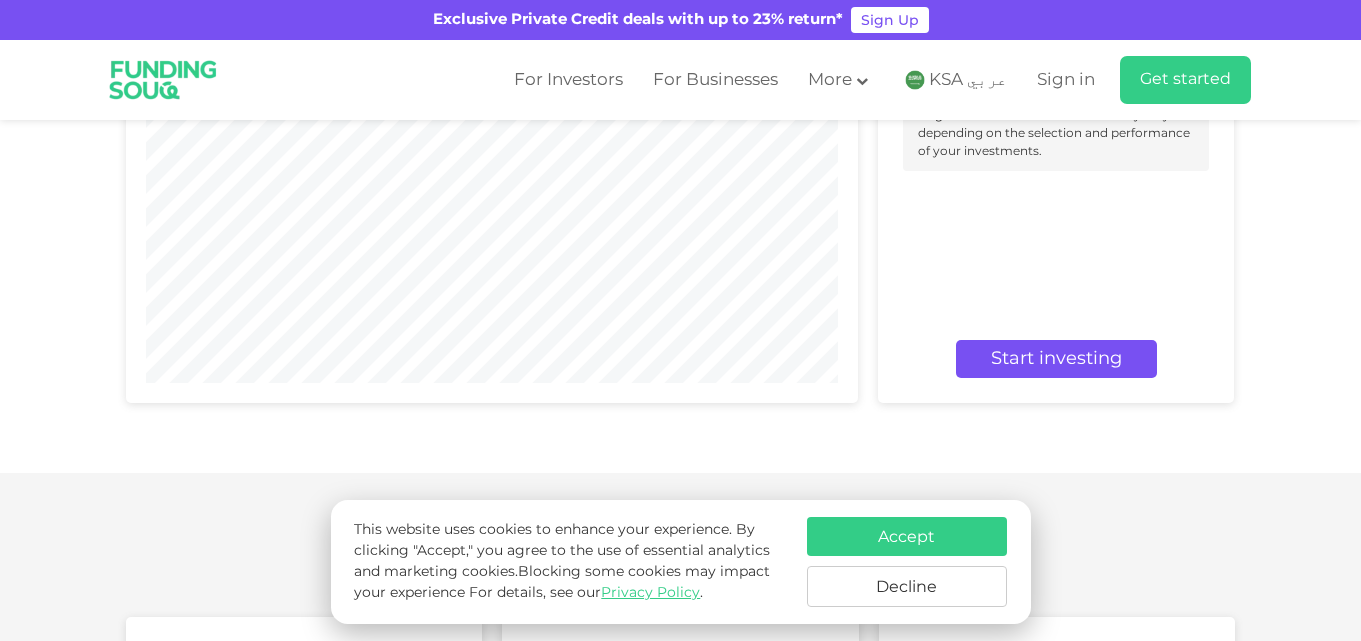 type on "5" 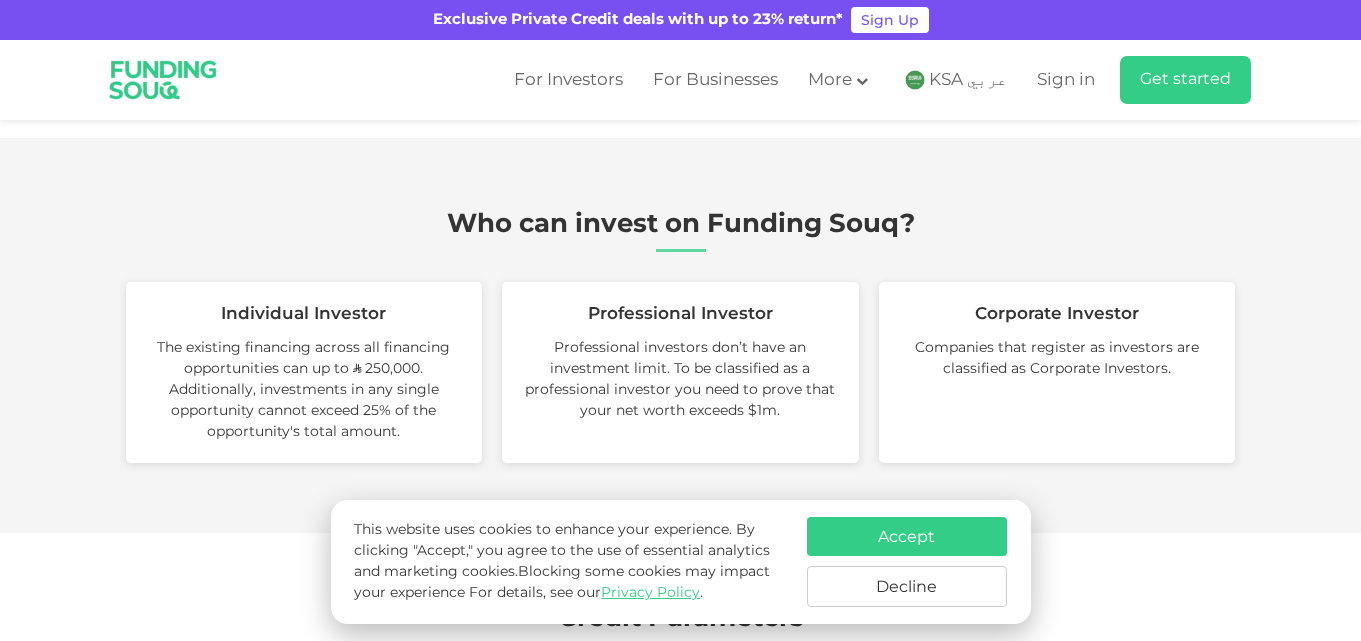 scroll, scrollTop: 3200, scrollLeft: 0, axis: vertical 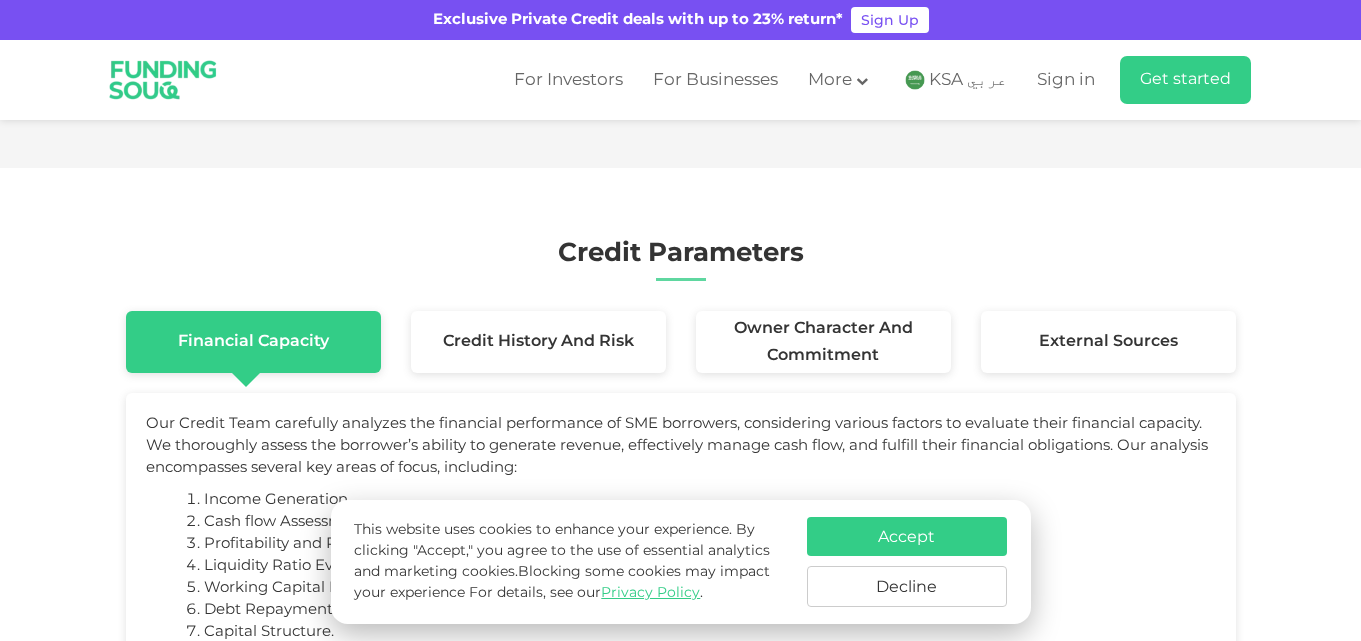 click on "Who can invest on Funding Souq?" at bounding box center (681, -135) 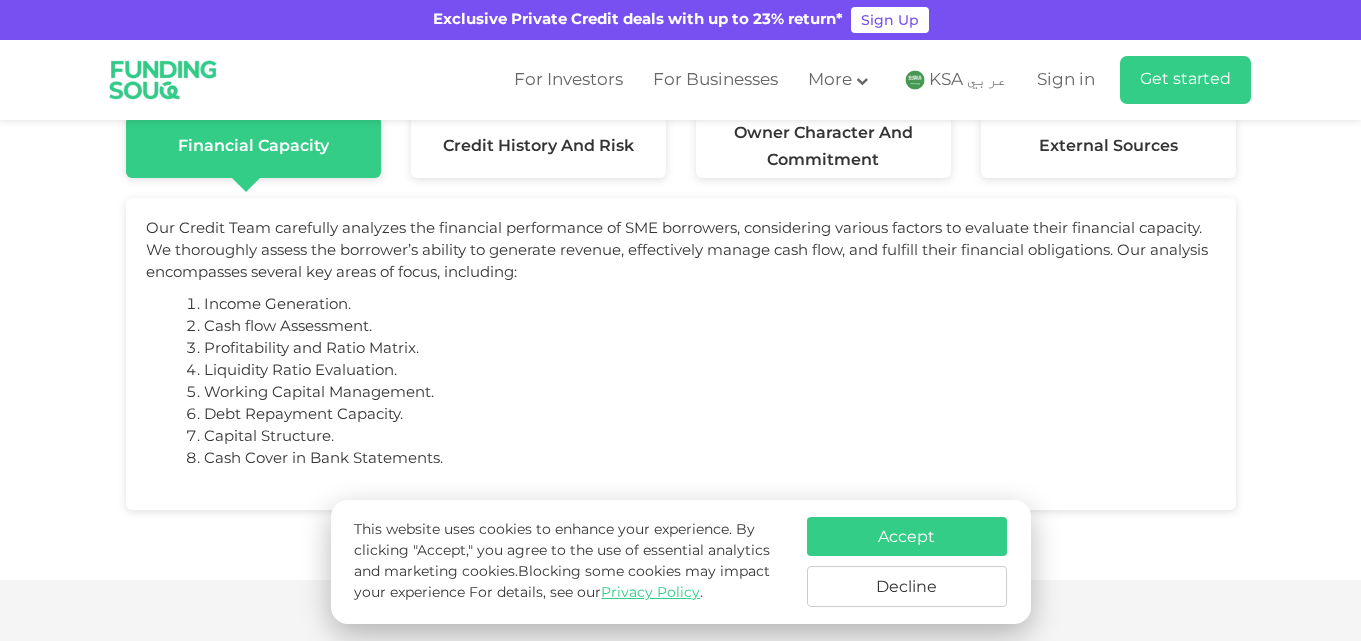 scroll, scrollTop: 3400, scrollLeft: 0, axis: vertical 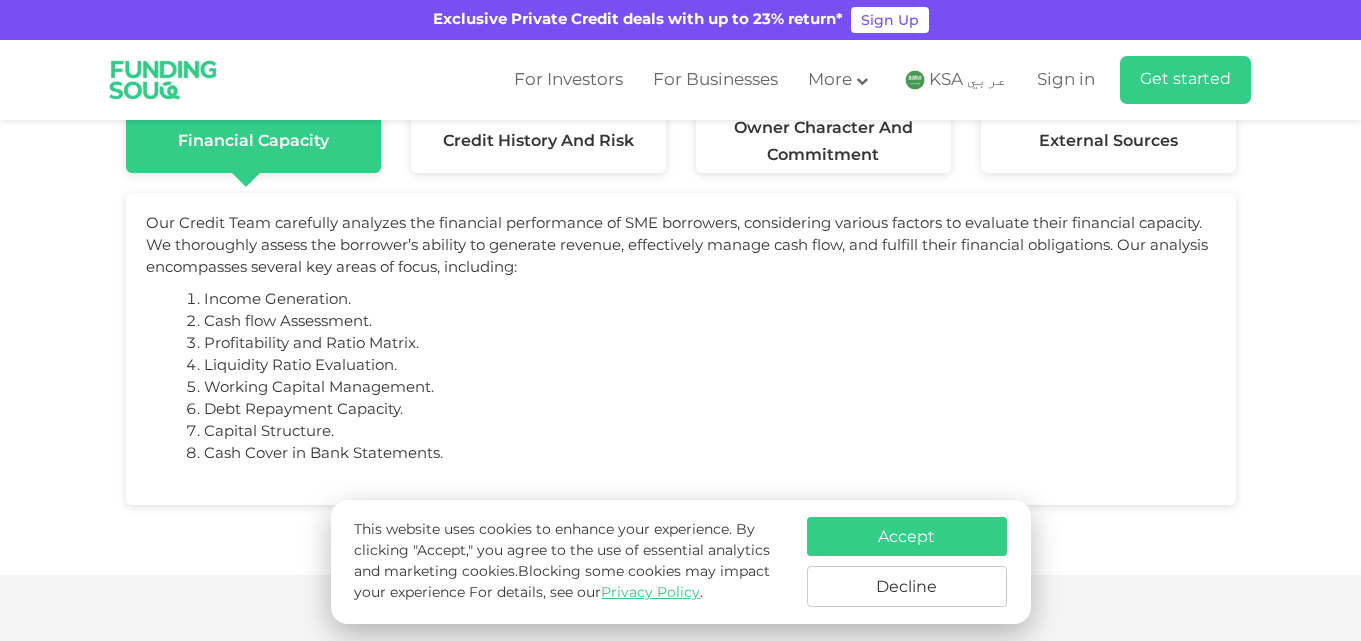 click on "The existing financing across all financing opportunities can up to ʢ 250,000. Additionally, investments in any single opportunity cannot exceed 25% of the opportunity's total amount." at bounding box center (304, -176) 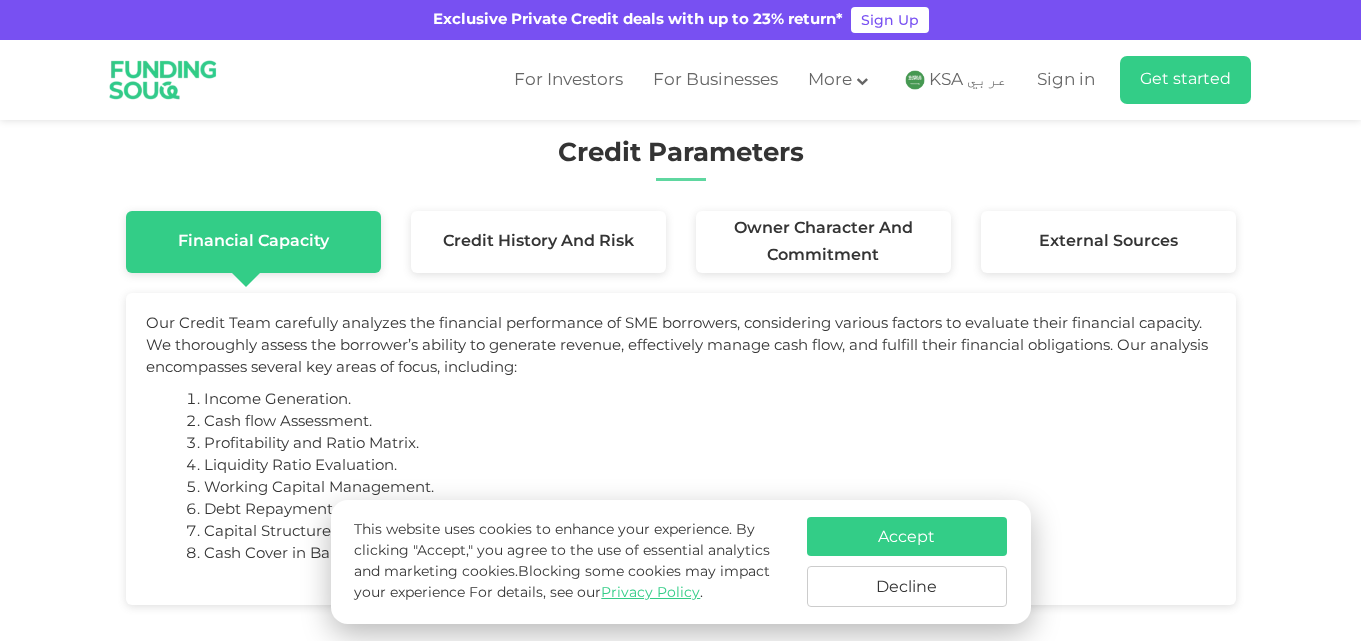 click on "The existing financing across all financing opportunities can up to ʢ 250,000. Additionally, investments in any single opportunity cannot exceed 25% of the opportunity's total amount." at bounding box center [304, -71] 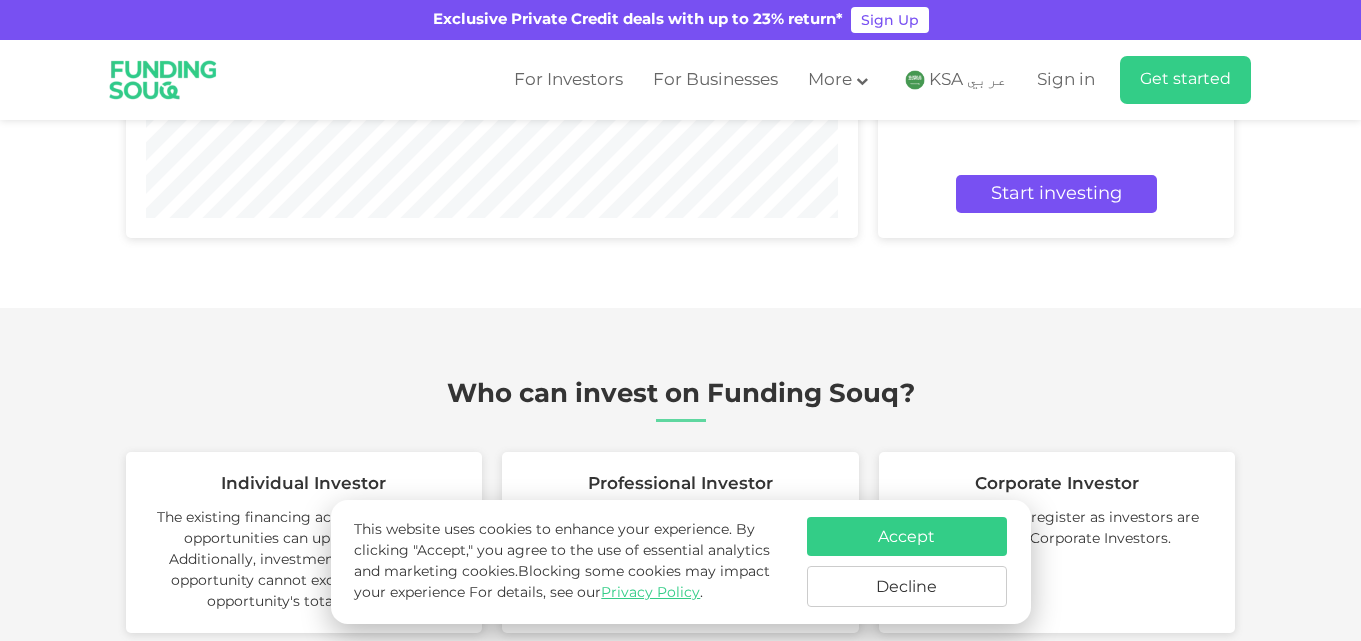 scroll, scrollTop: 2400, scrollLeft: 0, axis: vertical 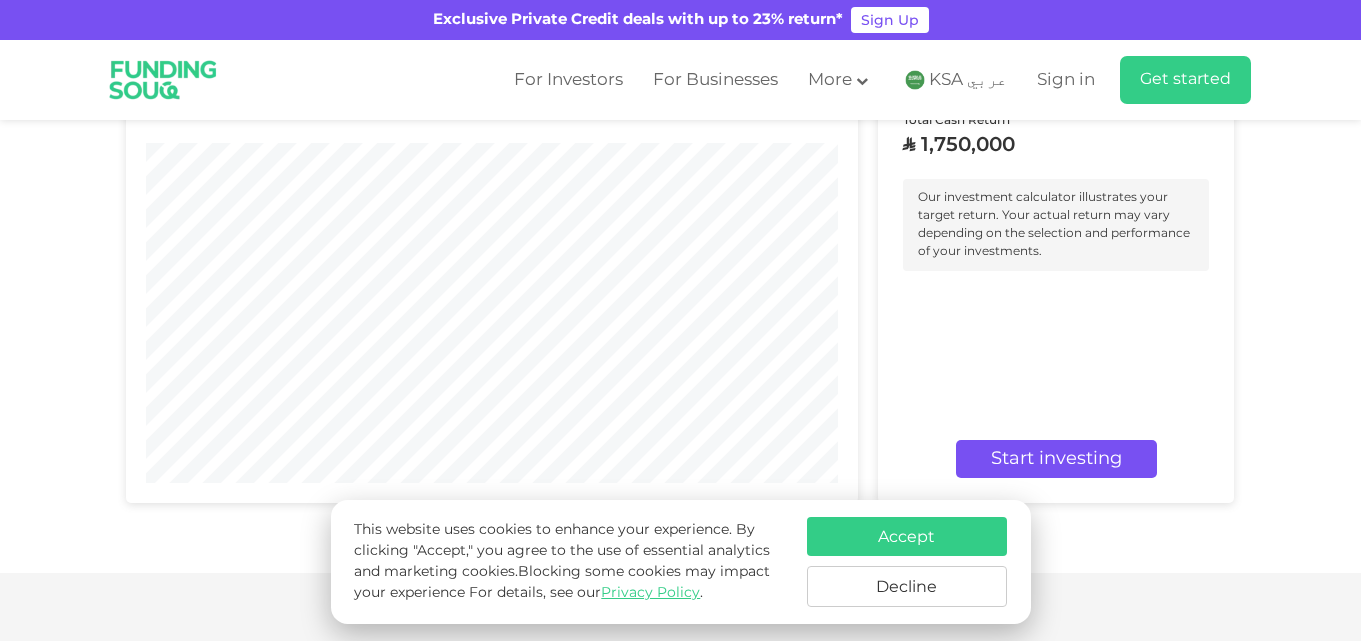 click at bounding box center (311, 79) 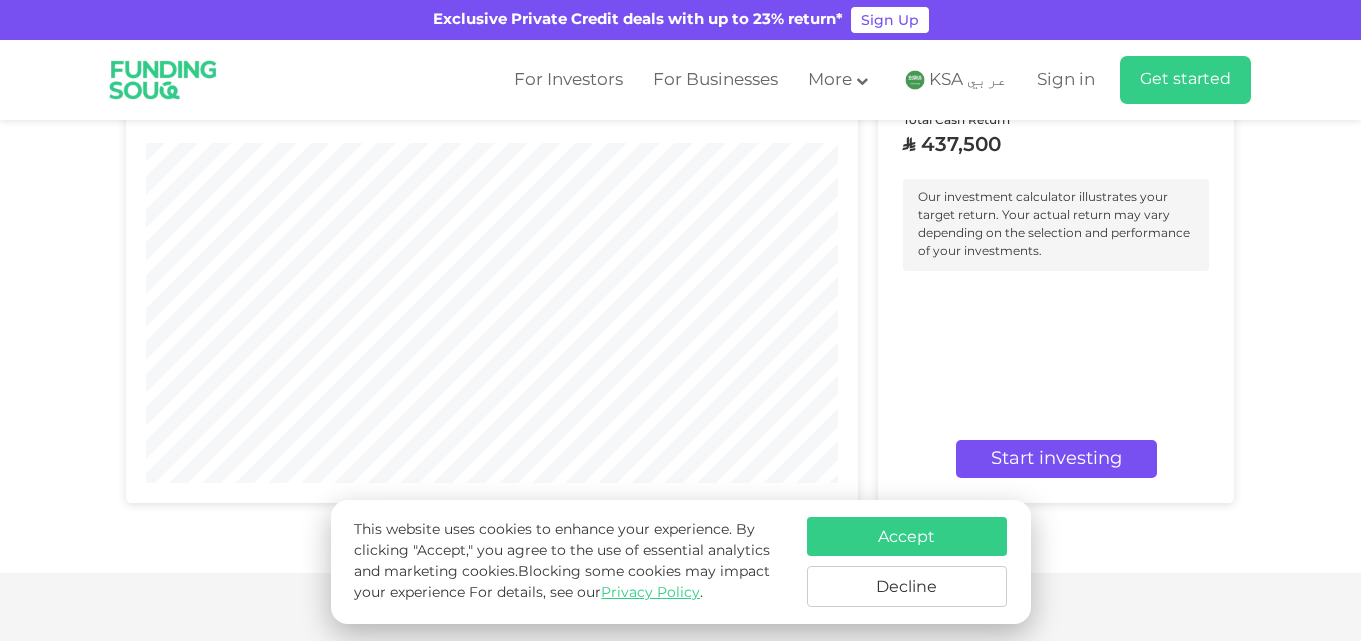 drag, startPoint x: 275, startPoint y: 481, endPoint x: 236, endPoint y: 493, distance: 40.804413 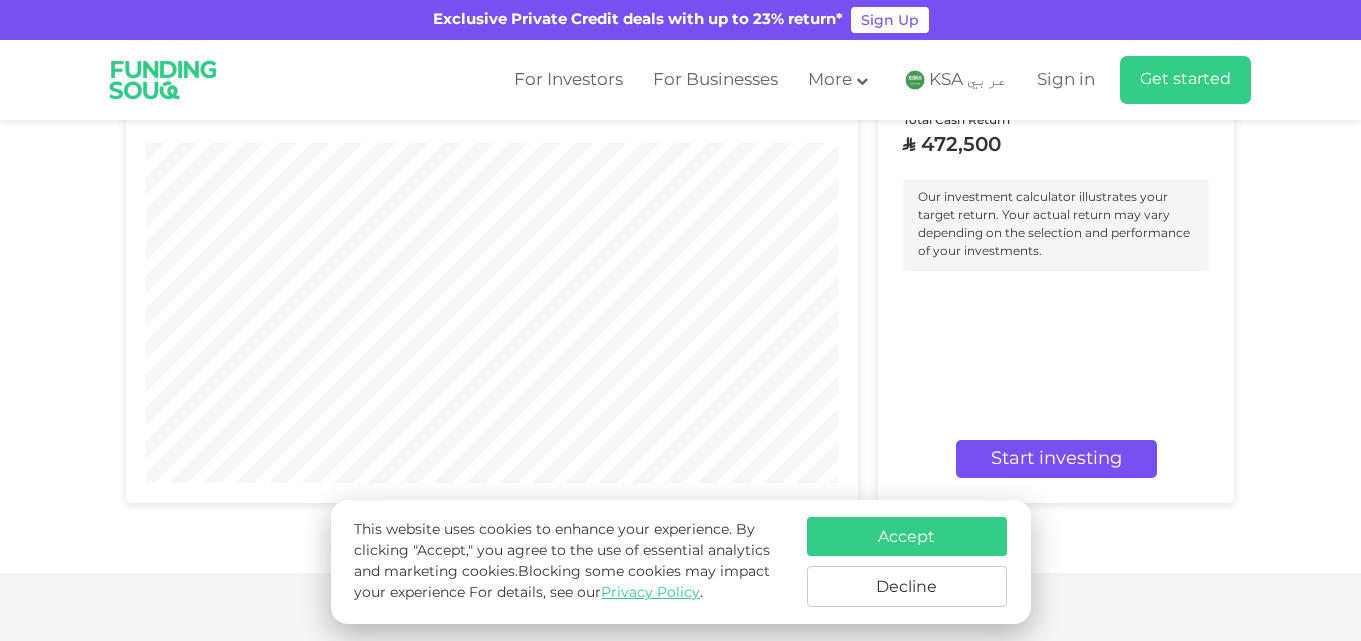 type on "260000" 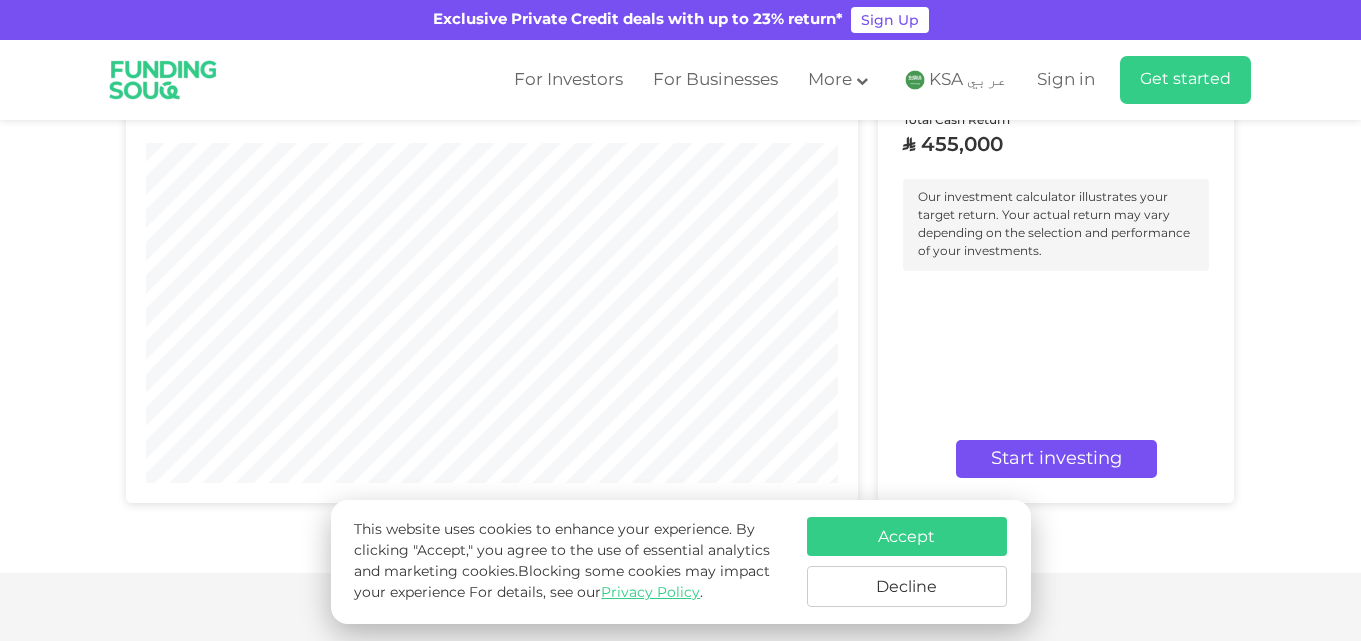 click on "Balanced Auto-investing
Conservative Auto-investing
Invested Funds
ʢ
260,000
Investment Period" at bounding box center [680, 201] 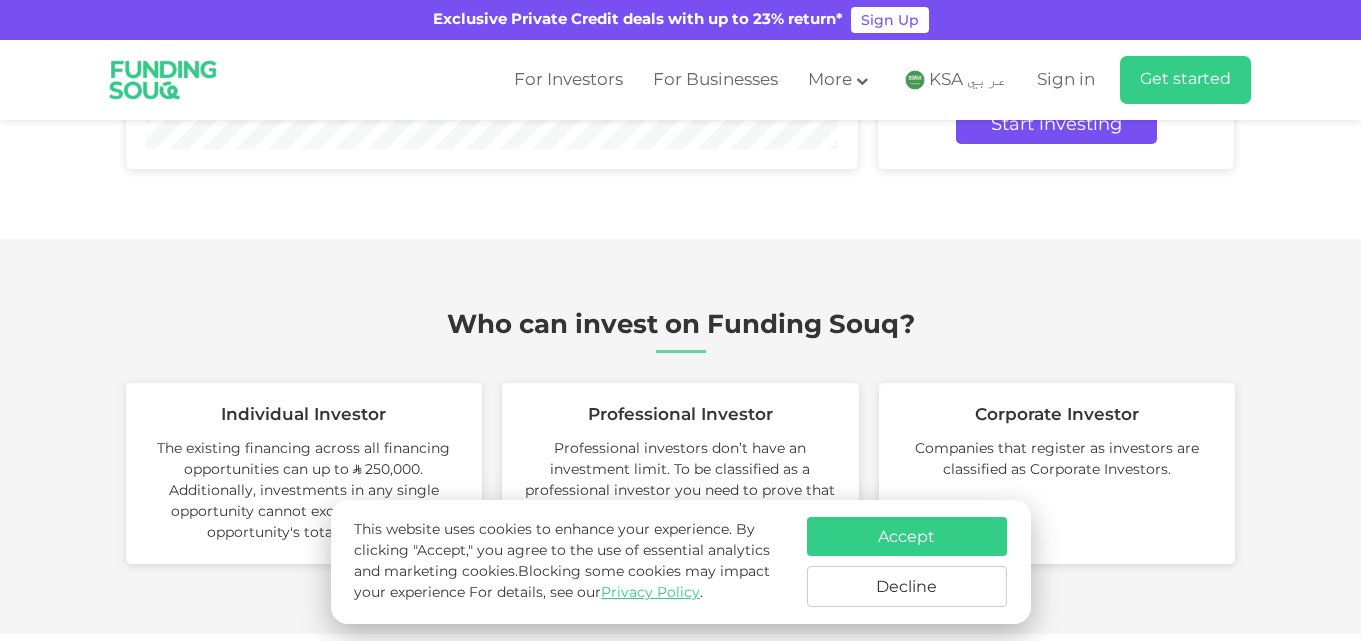 scroll, scrollTop: 2700, scrollLeft: 0, axis: vertical 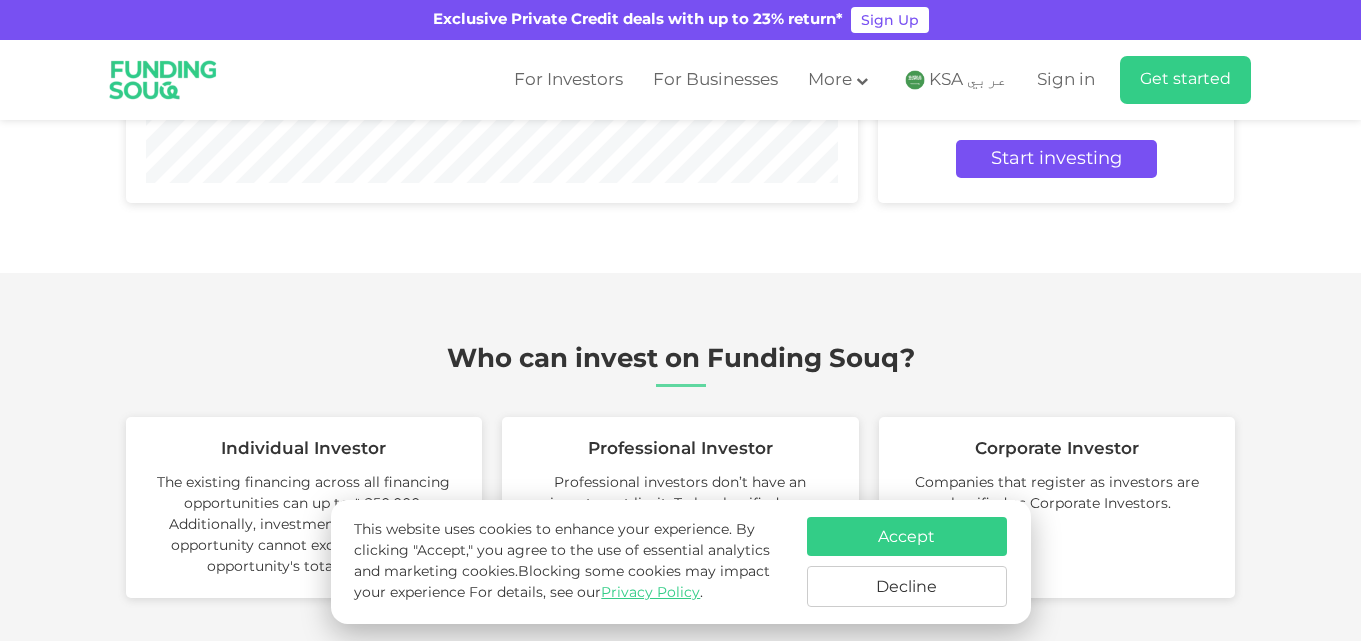 click on "455,000" at bounding box center (962, -156) 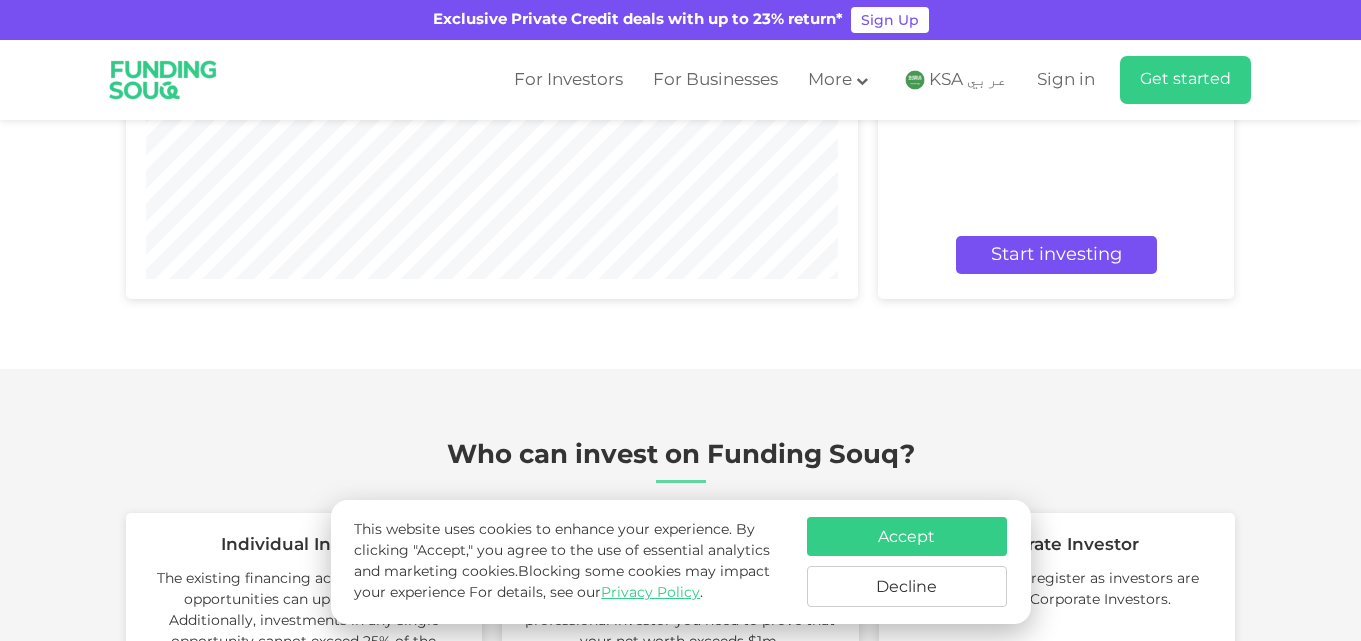 scroll, scrollTop: 2600, scrollLeft: 0, axis: vertical 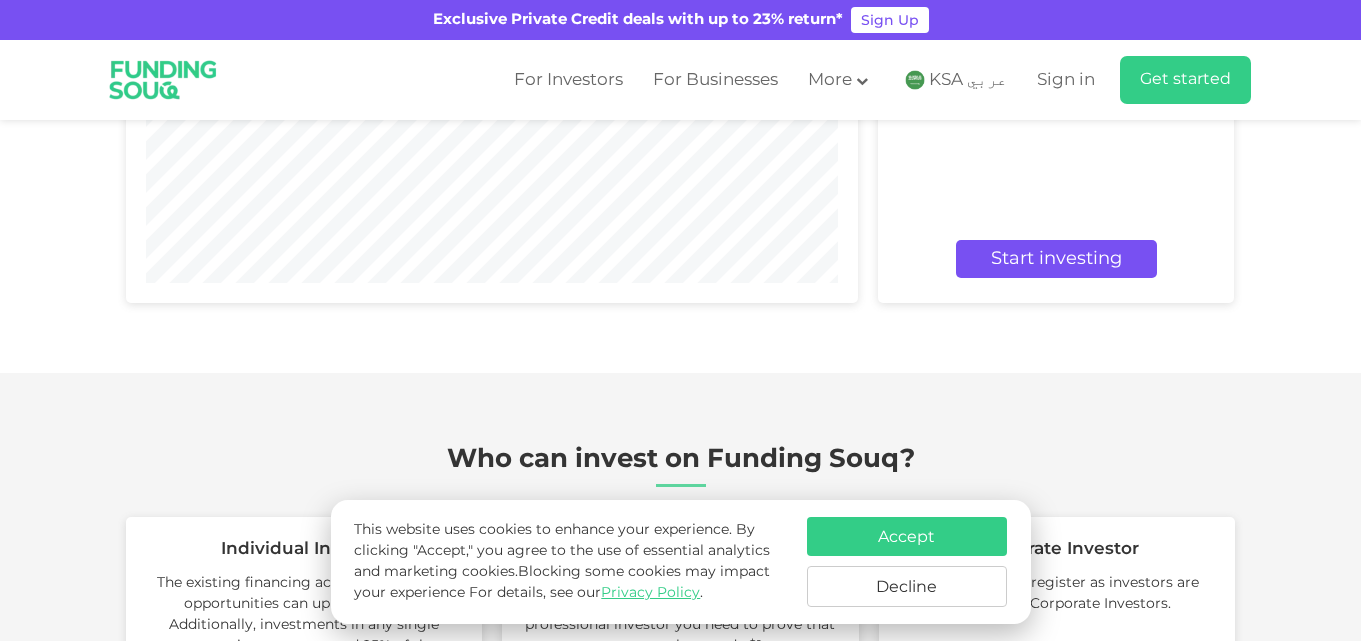 click on "5" at bounding box center [823, -122] 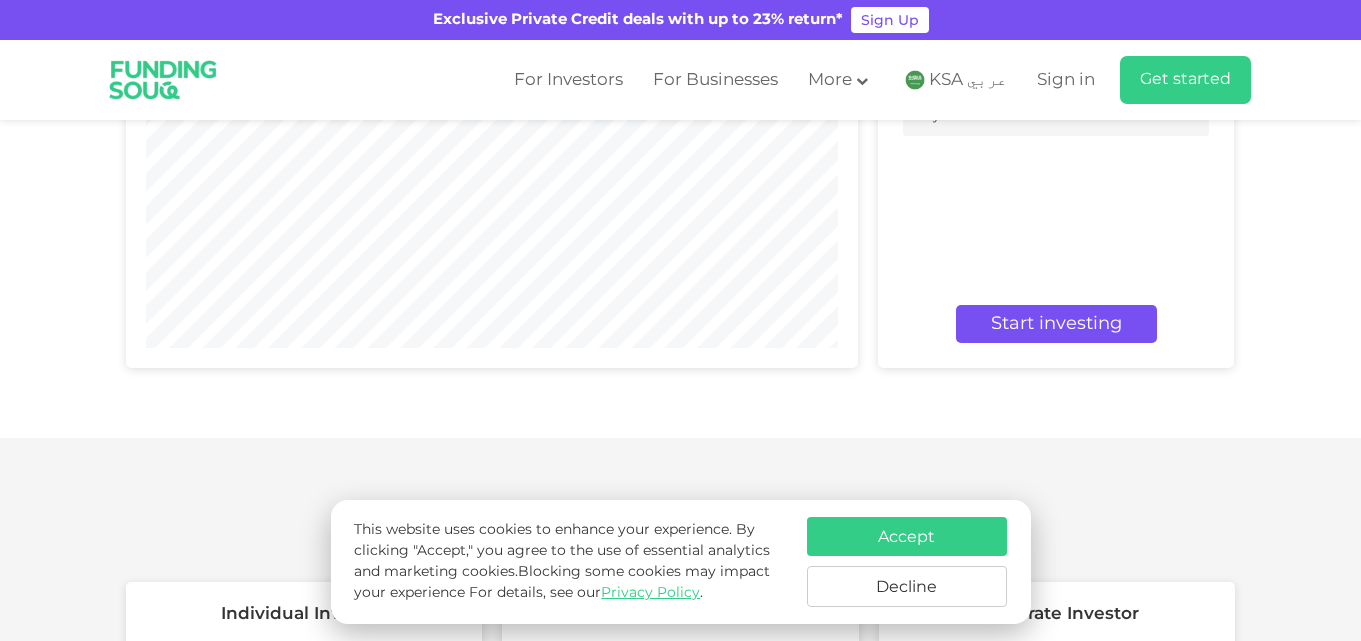 scroll, scrollTop: 2500, scrollLeft: 0, axis: vertical 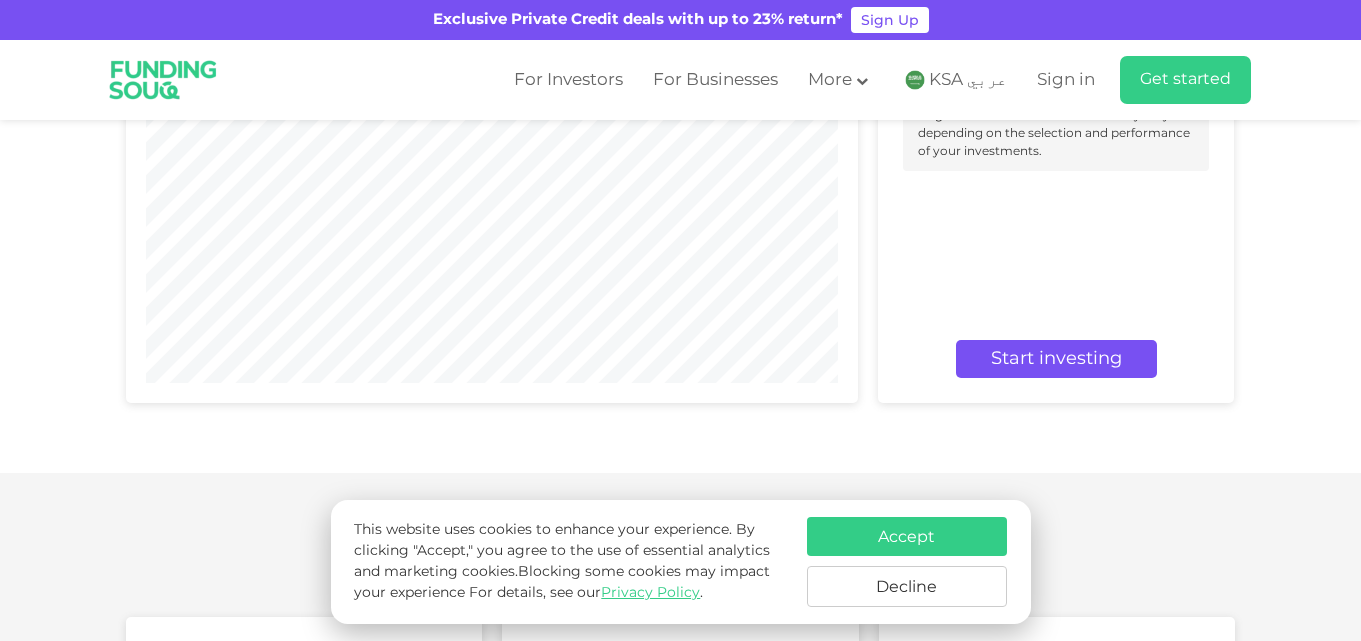 click on "Conservative Auto-investing" at bounding box center (586, -163) 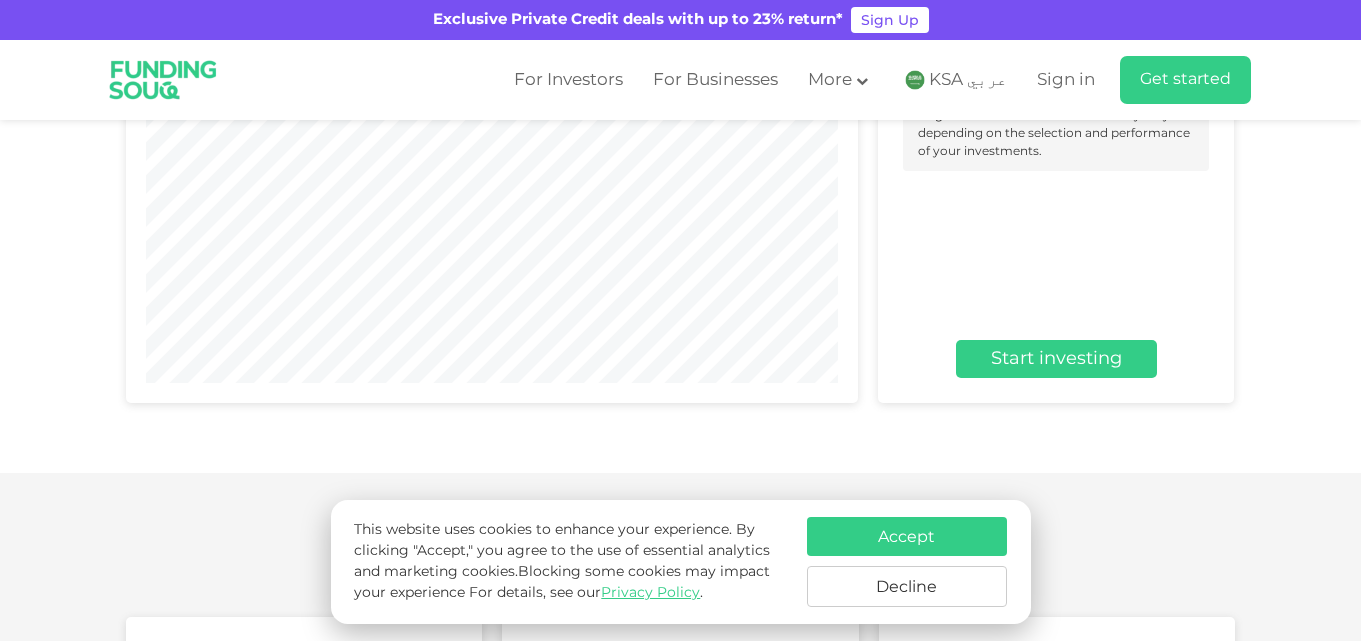 click on "Balanced Auto-investing" at bounding box center [385, -163] 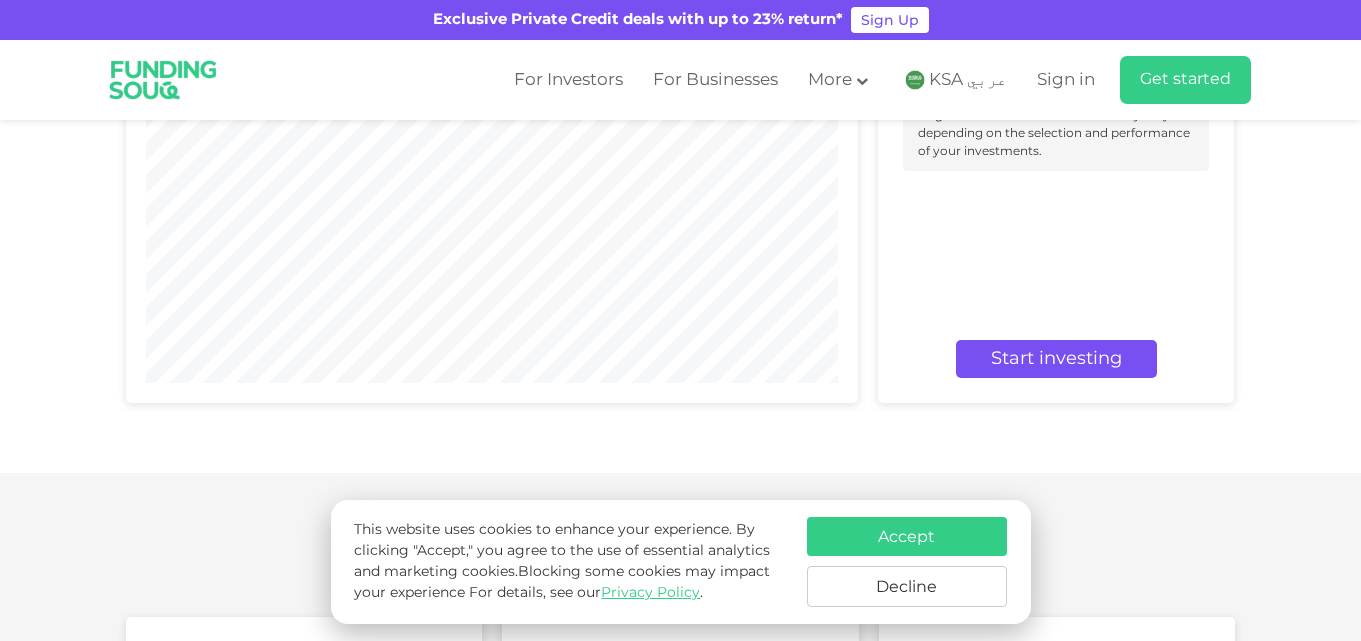 click on "Conservative Auto-investing" at bounding box center [586, -163] 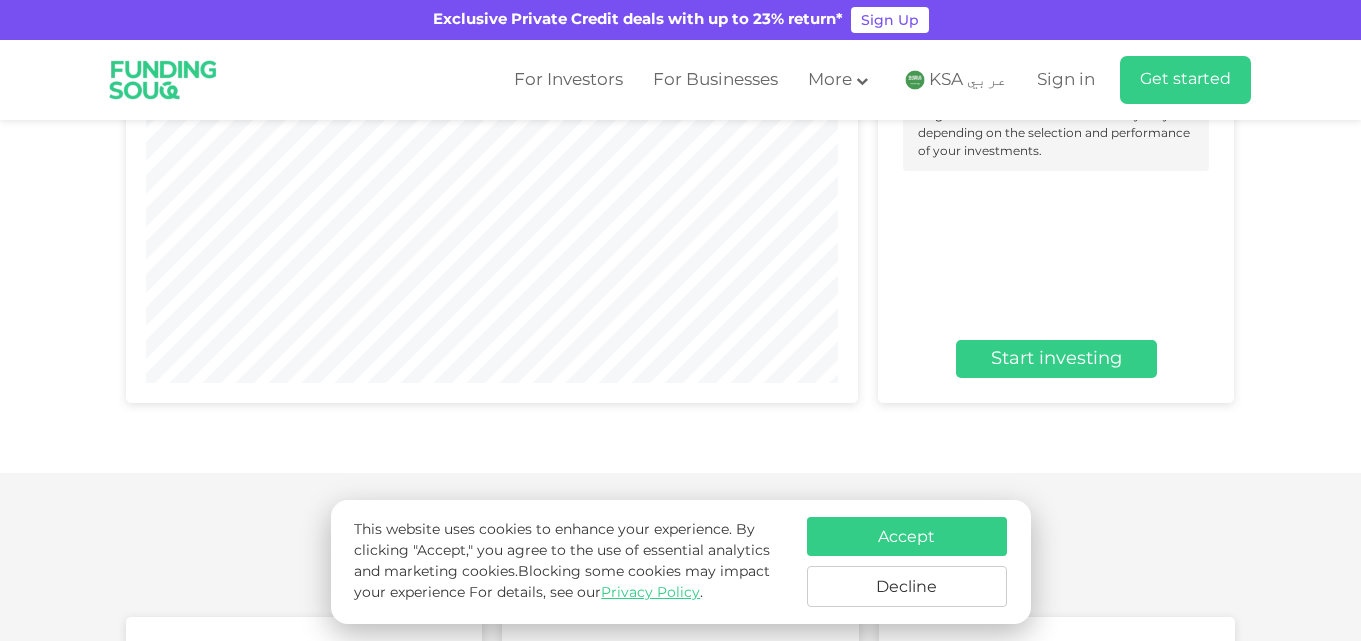 click on "Balanced Auto-investing" at bounding box center (385, -163) 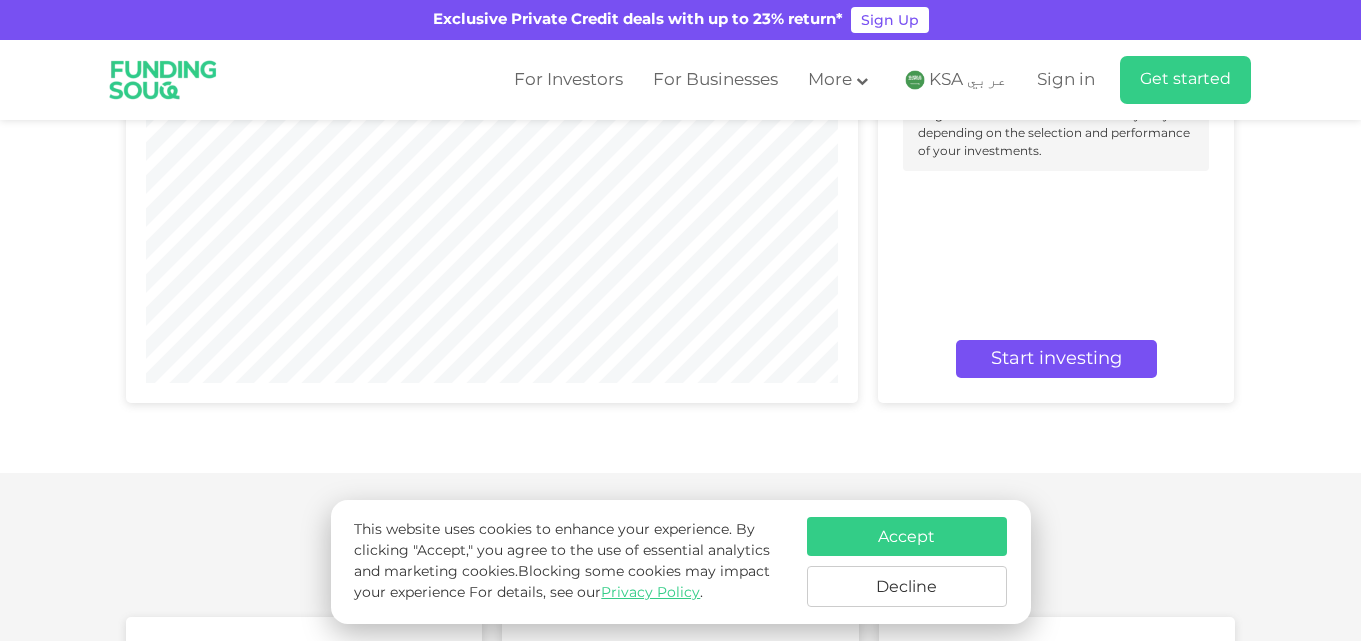 click on "Balanced Auto-investing
Conservative Auto-investing" at bounding box center [492, -163] 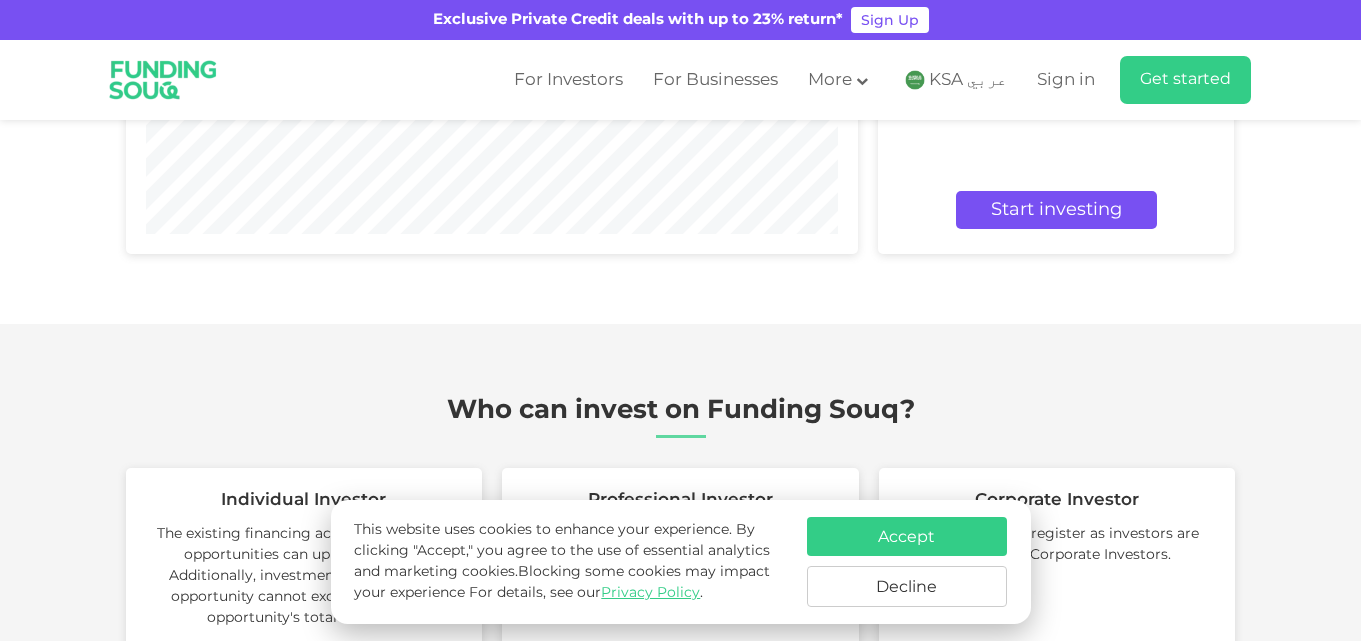 scroll, scrollTop: 2600, scrollLeft: 0, axis: vertical 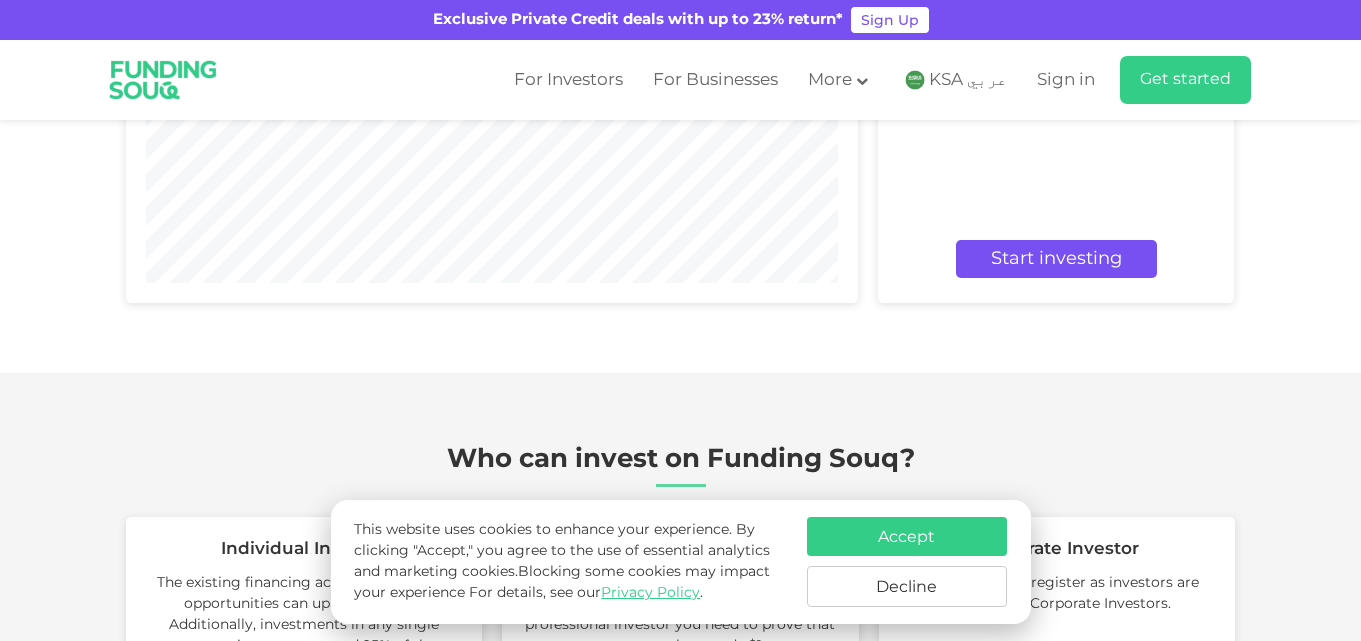 click on "Conservative Auto-investing" at bounding box center [586, -263] 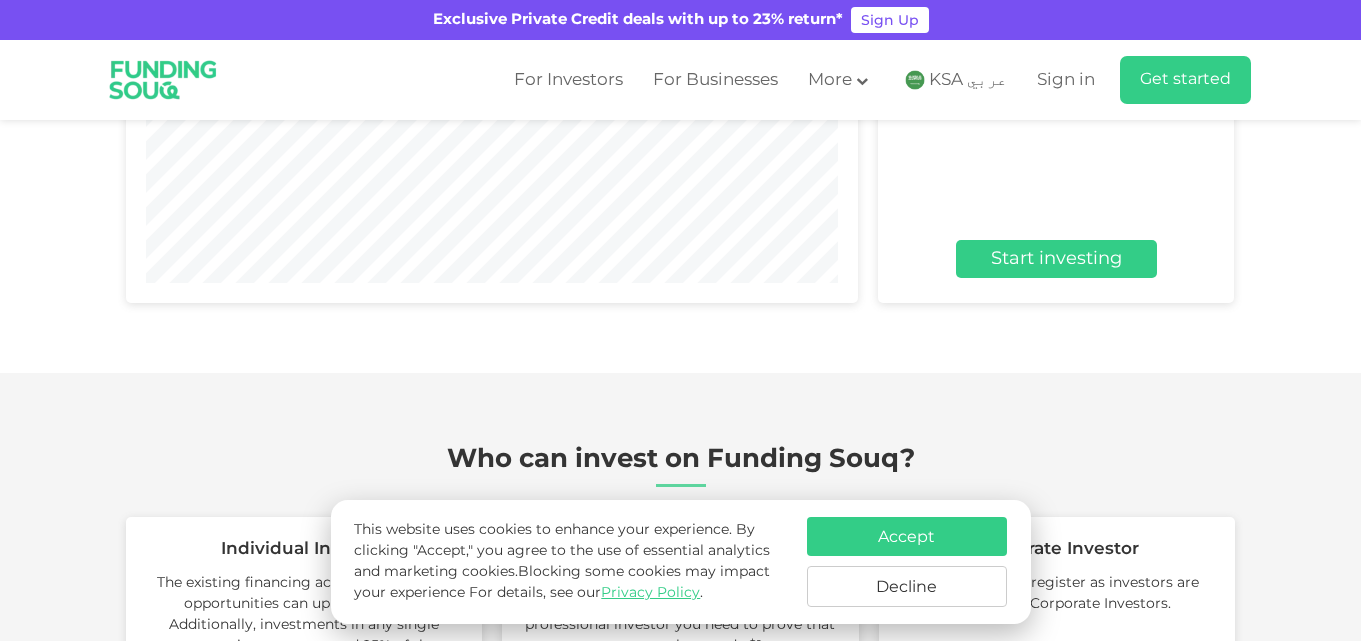 drag, startPoint x: 235, startPoint y: 281, endPoint x: 246, endPoint y: 280, distance: 11.045361 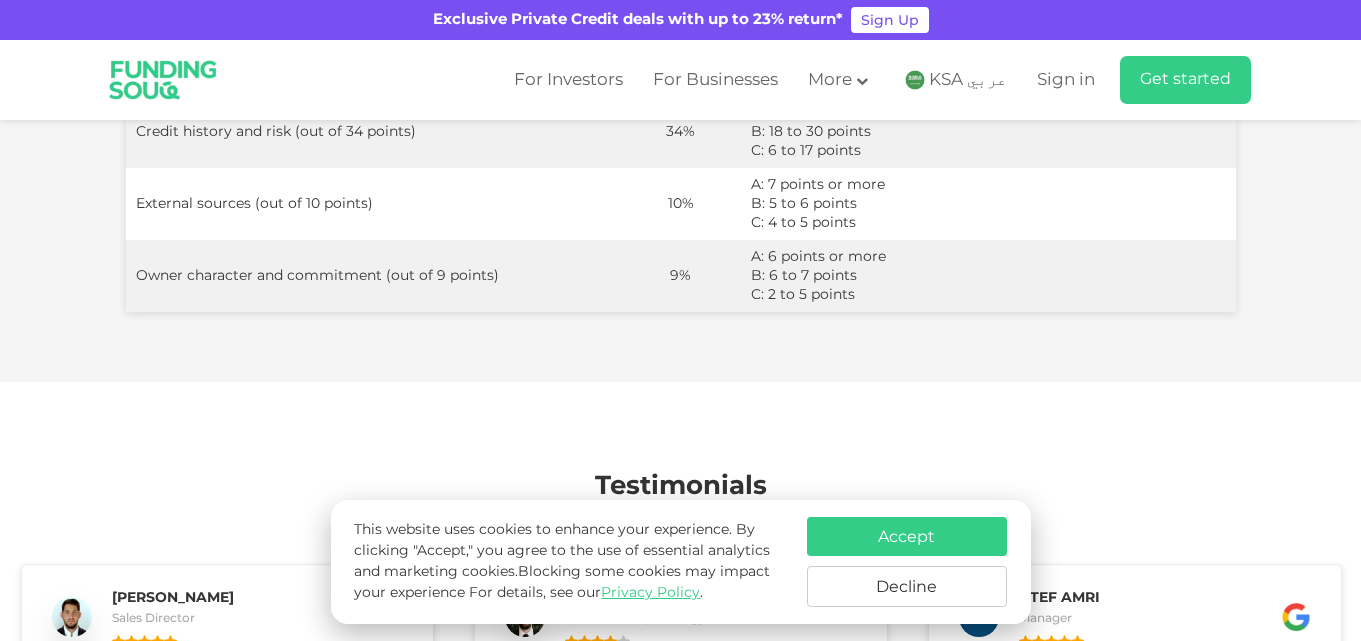 scroll, scrollTop: 4300, scrollLeft: 0, axis: vertical 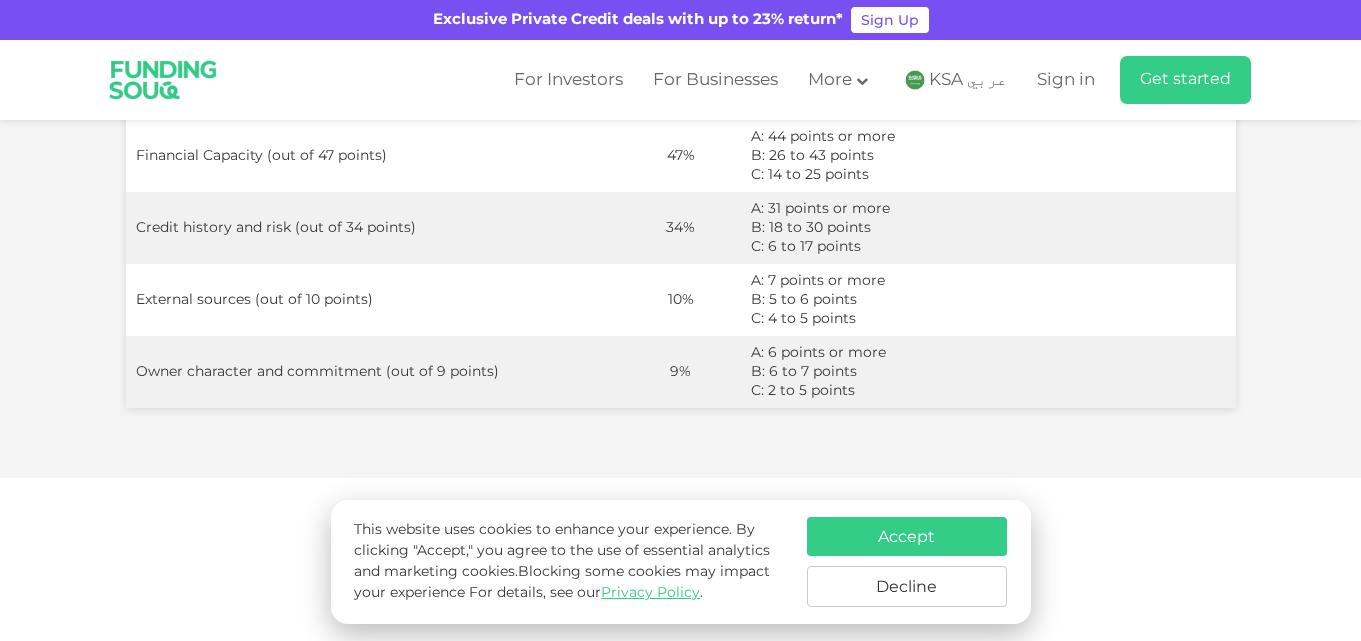 click on "The borrower is assigned a risk band (A, B, or C) based on a credit score which is calculated by our proprietary credit score card. The table below outlines the different risk bands and their relative score." at bounding box center (681, -159) 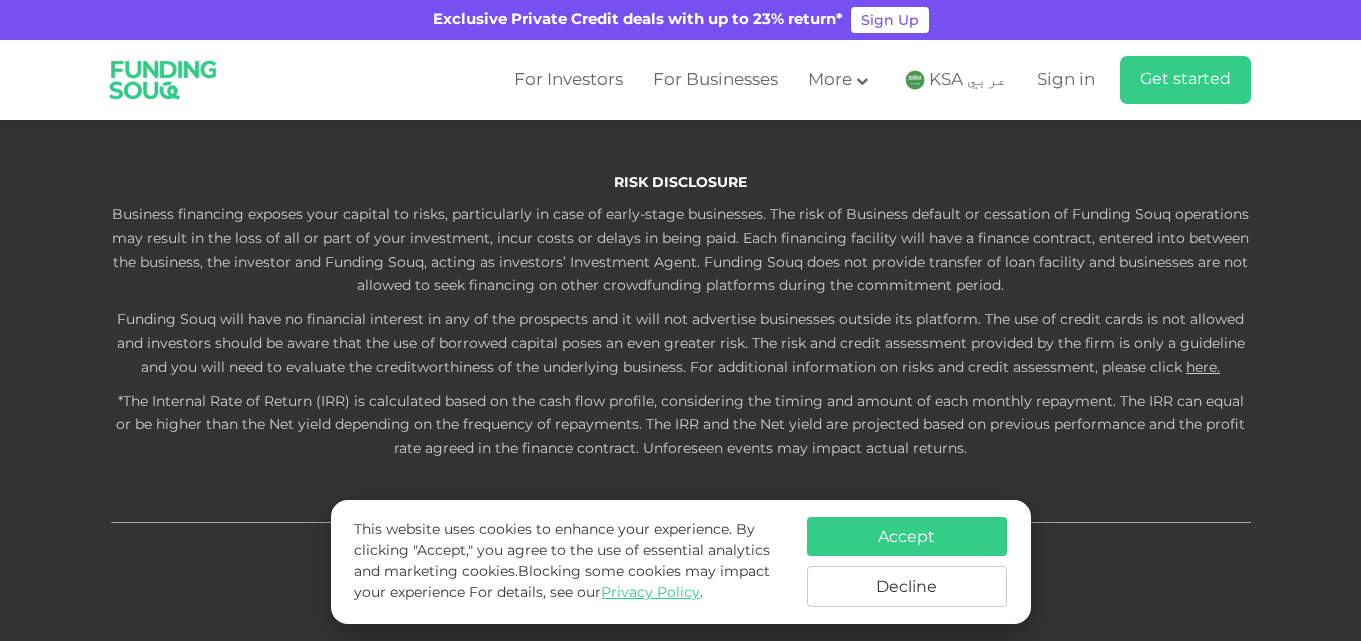 scroll, scrollTop: 6200, scrollLeft: 0, axis: vertical 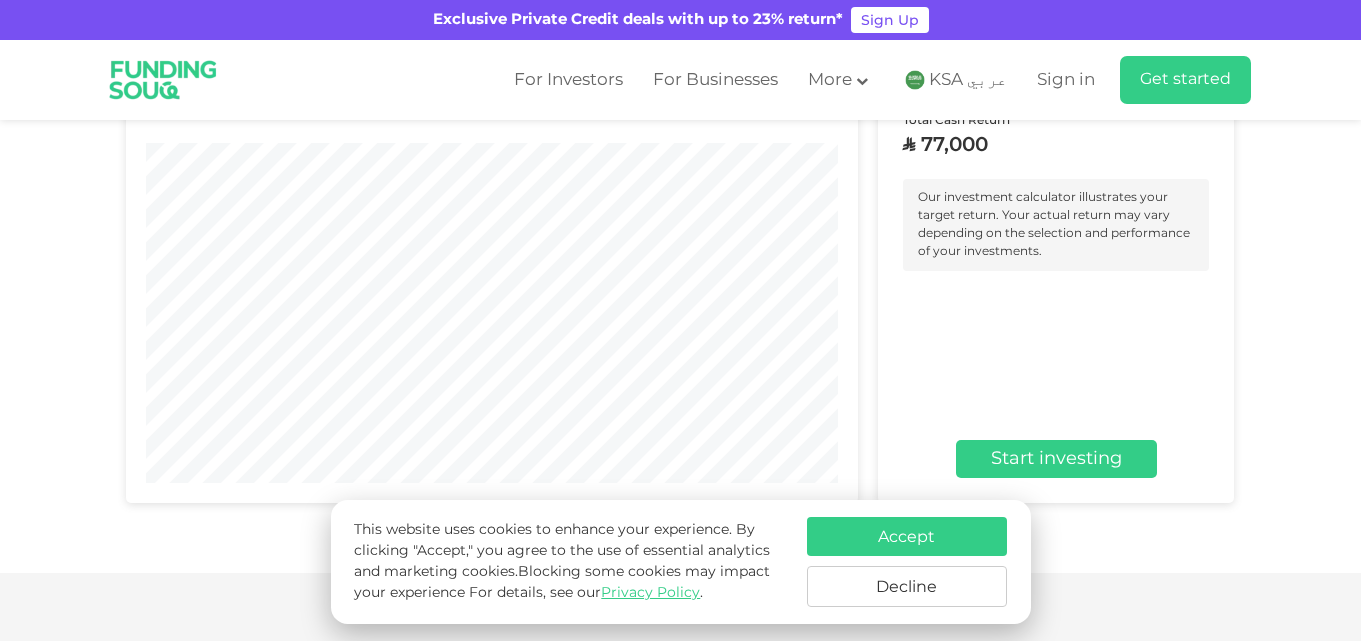 click at bounding box center (171, 79) 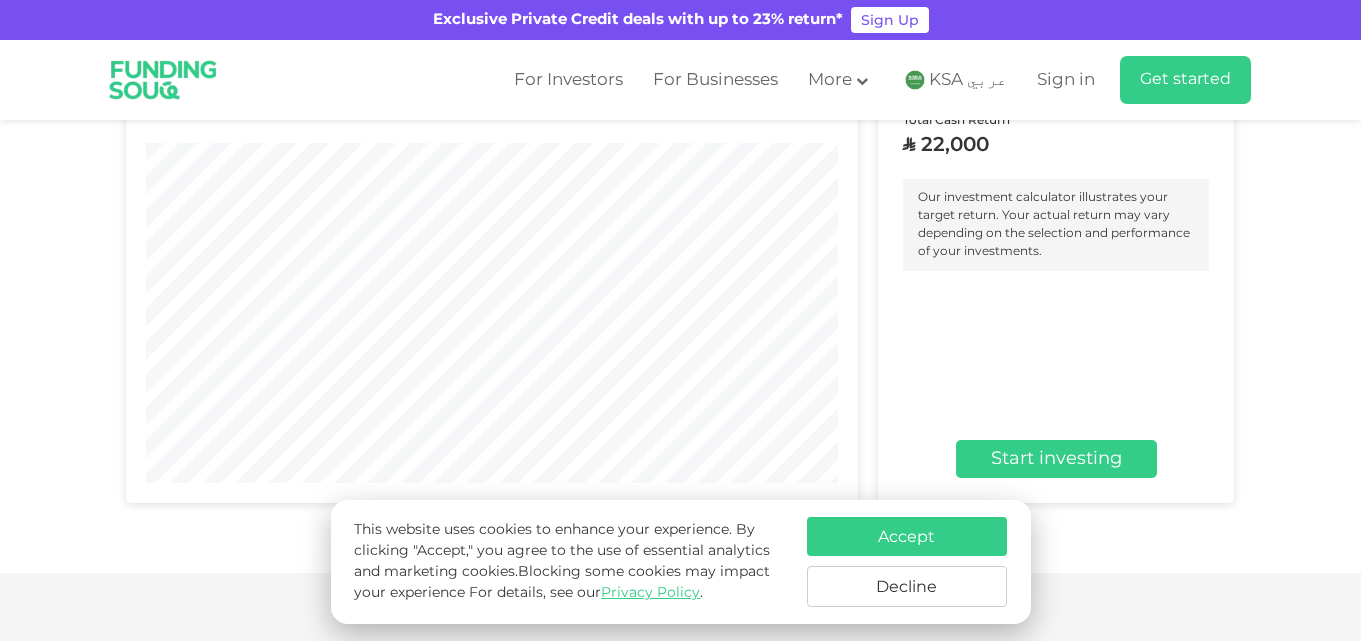 drag, startPoint x: 176, startPoint y: 477, endPoint x: 166, endPoint y: 479, distance: 10.198039 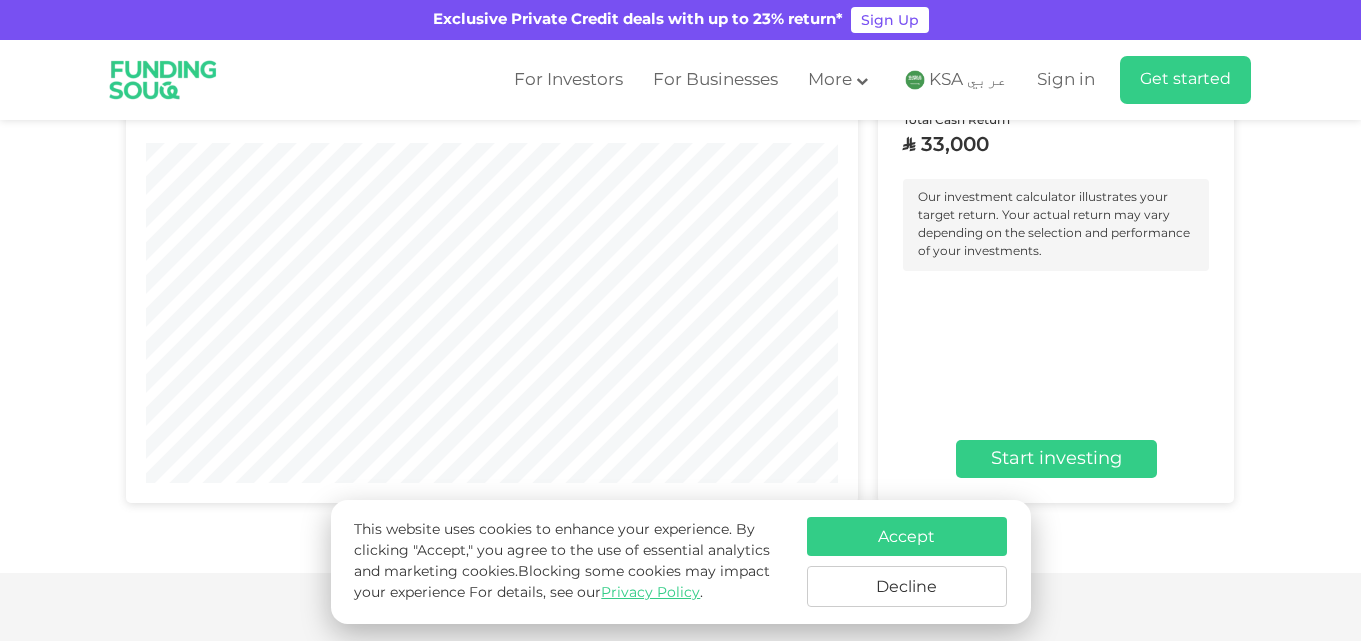 type on "20000" 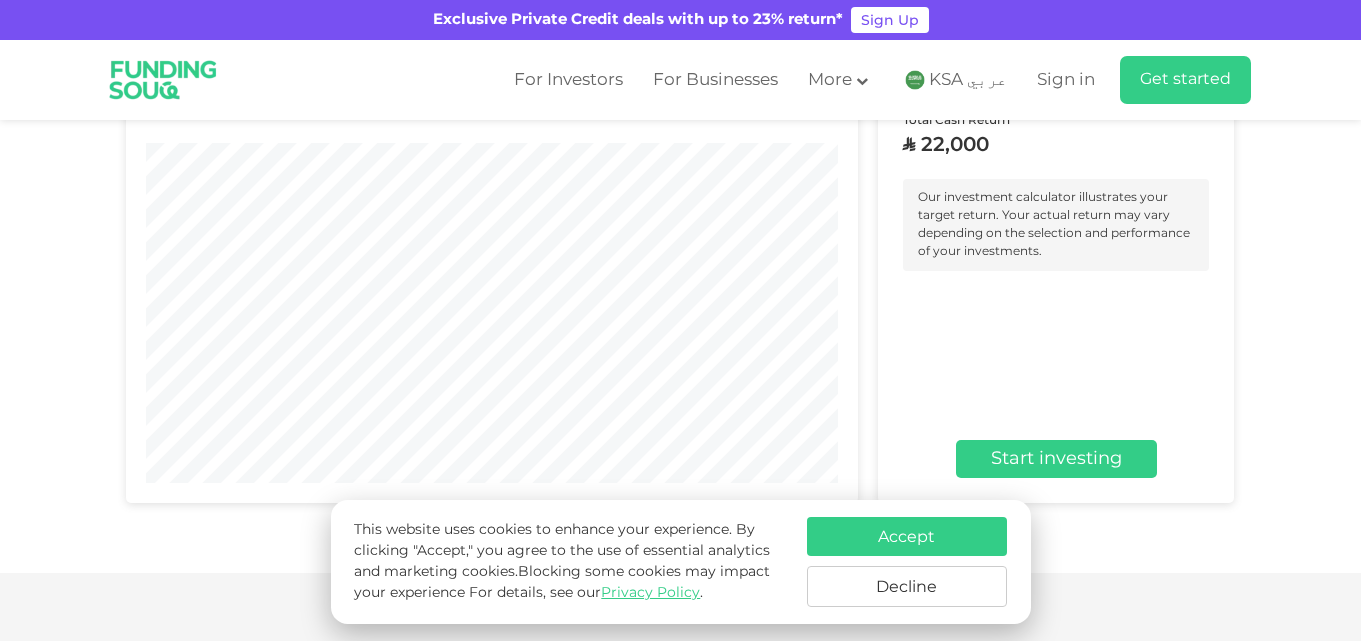 click on "Investment
Calculator
Balanced Auto-investing
Conservative Auto-investing
Invested Funds
ʢ
20,000
1 Year ʢ 10" at bounding box center (680, 164) 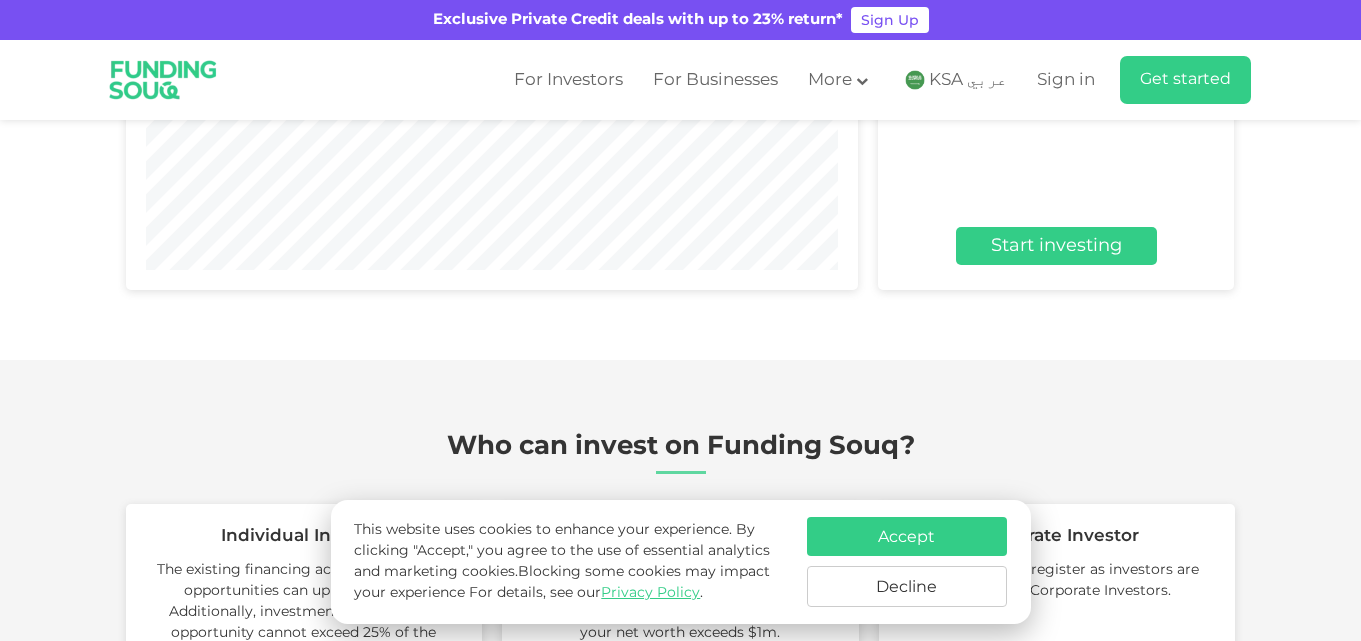 scroll, scrollTop: 2500, scrollLeft: 0, axis: vertical 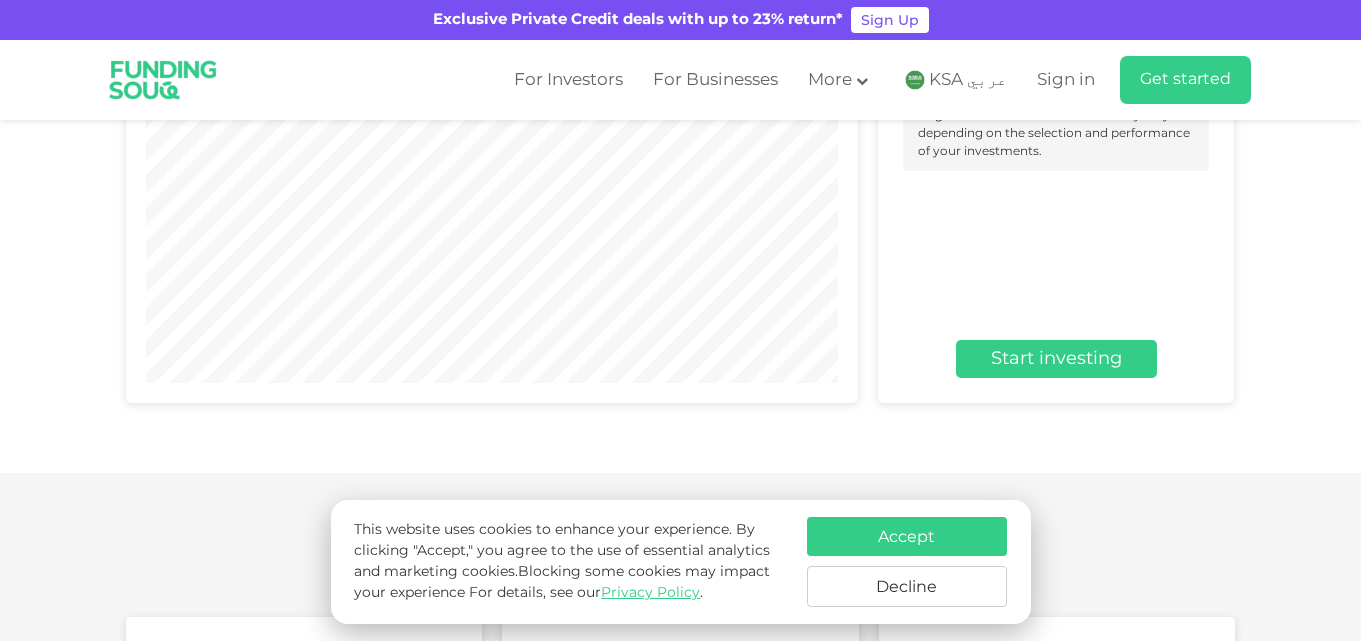 click on "Balanced Auto-investing" at bounding box center (385, -163) 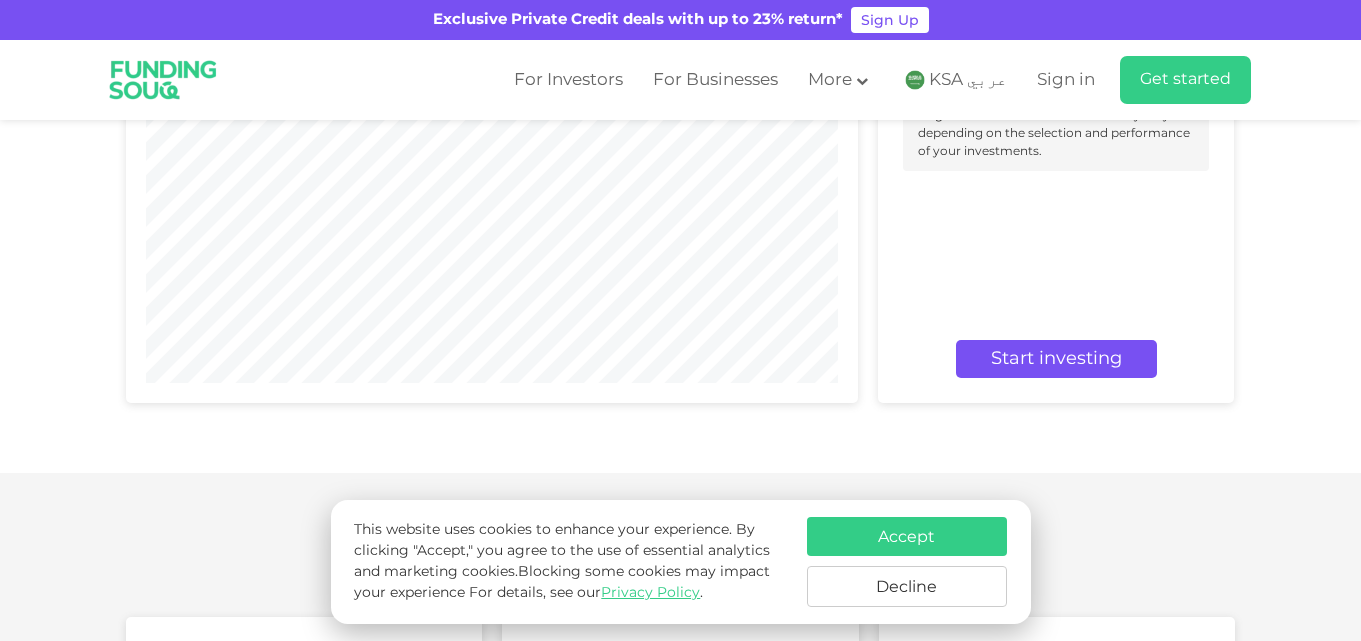 click on "23,000" at bounding box center (955, 44) 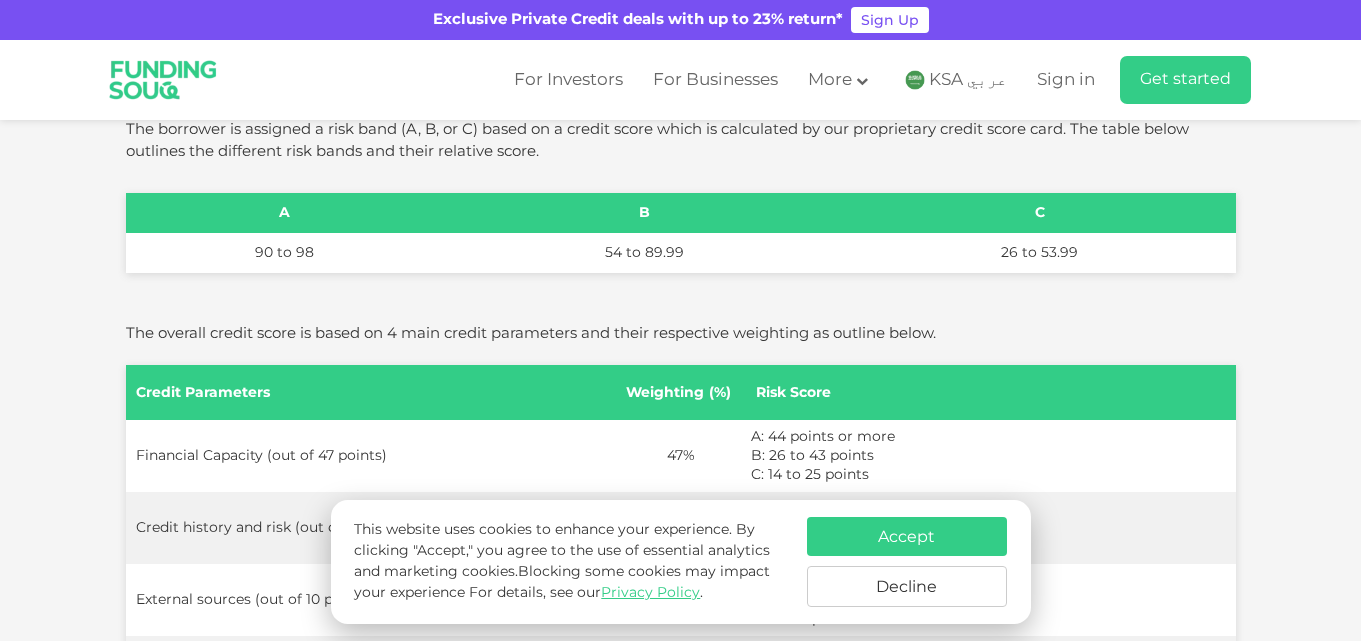 scroll, scrollTop: 3900, scrollLeft: 0, axis: vertical 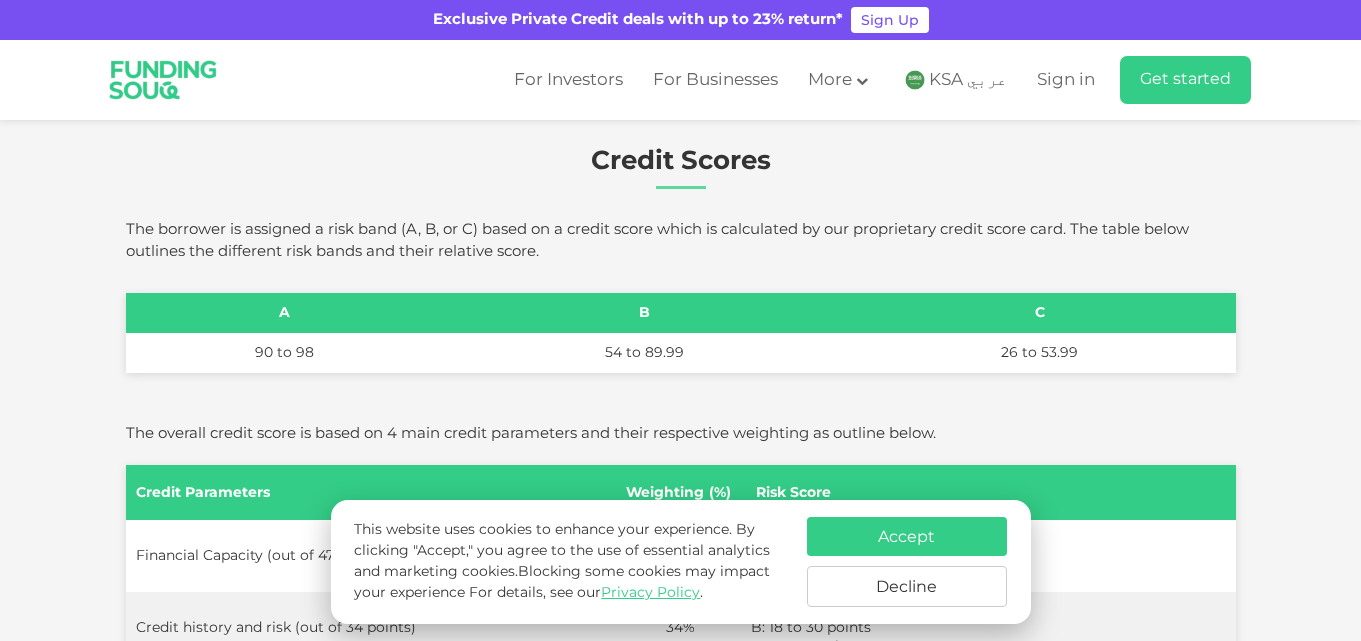 click on "Capital Structure." at bounding box center [701, -68] 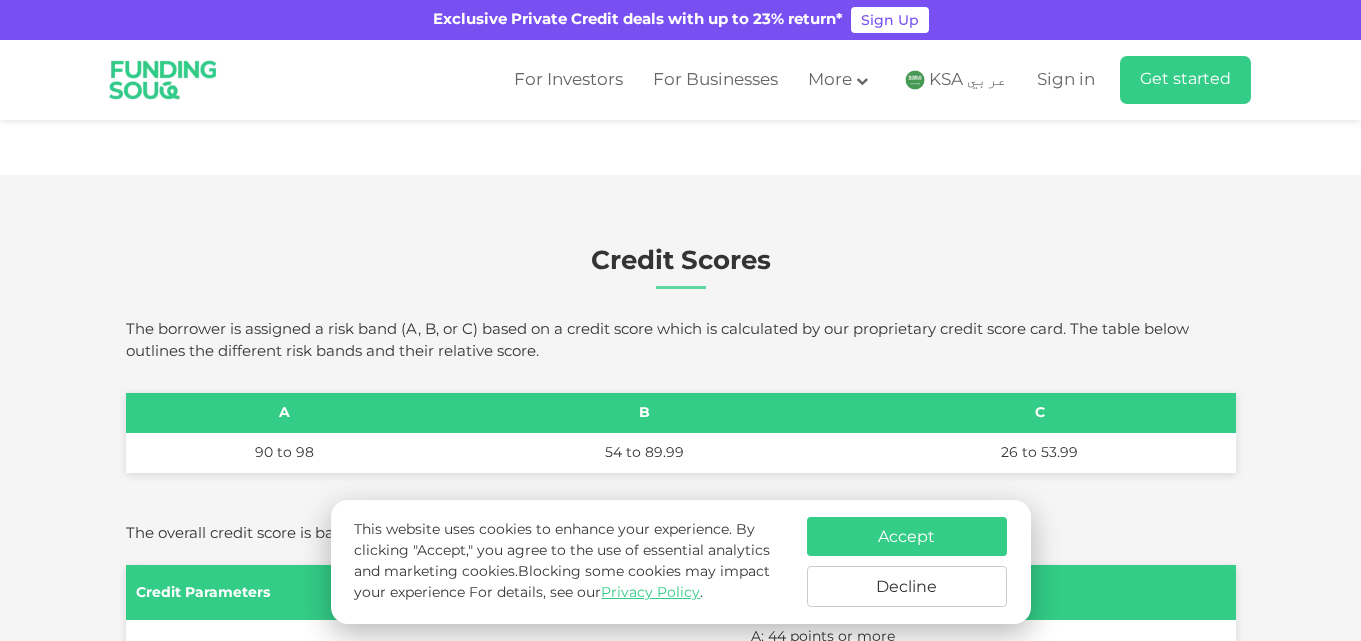 click on "Credit History and Risk" at bounding box center [538, -258] 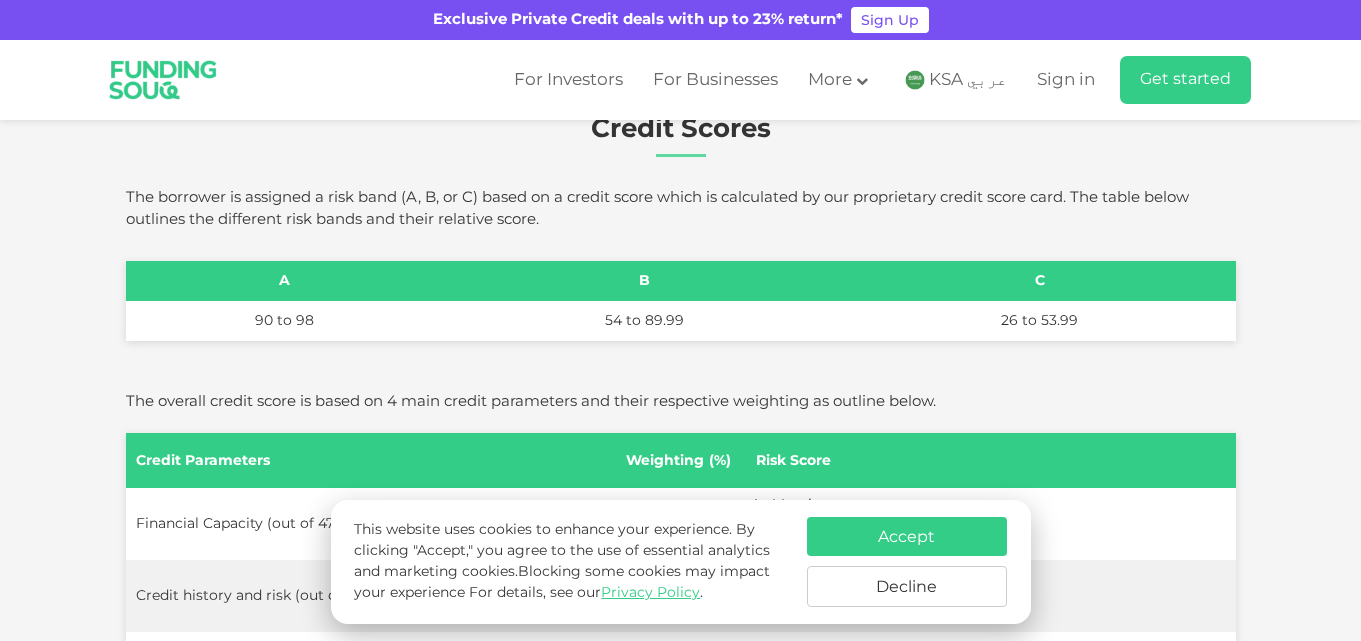 click on "Owner Character and Commitment" at bounding box center [823, -258] 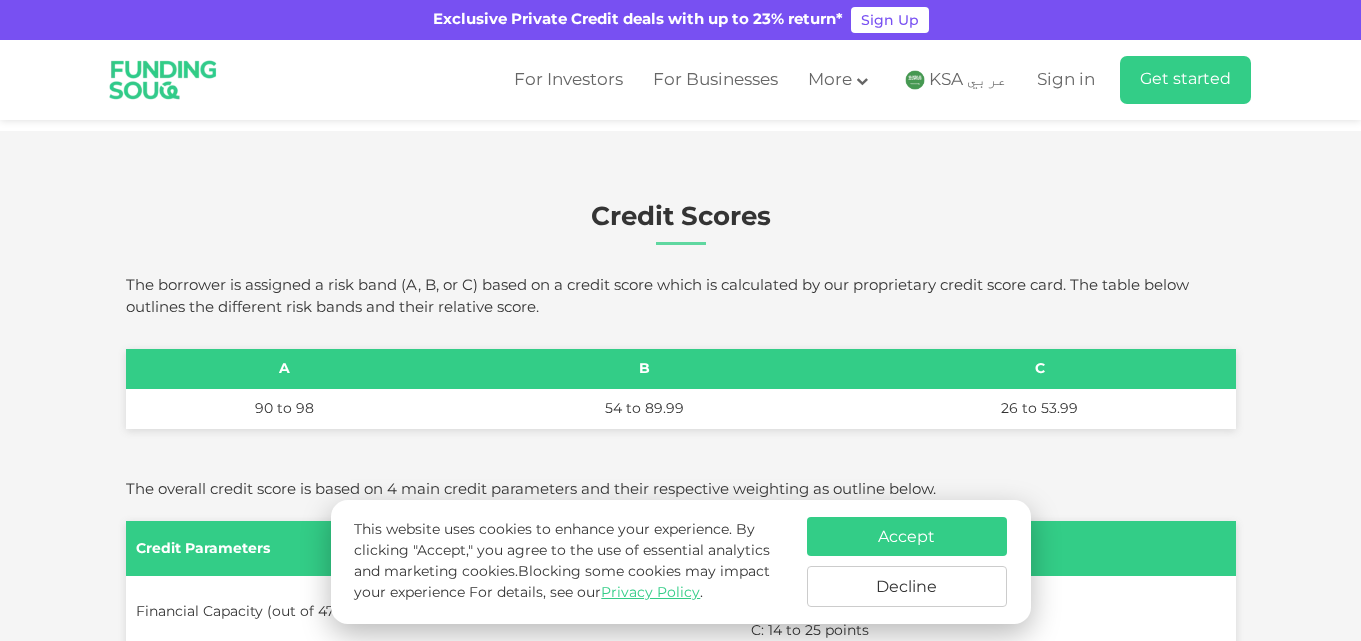 click on "External Sources" at bounding box center (1108, -258) 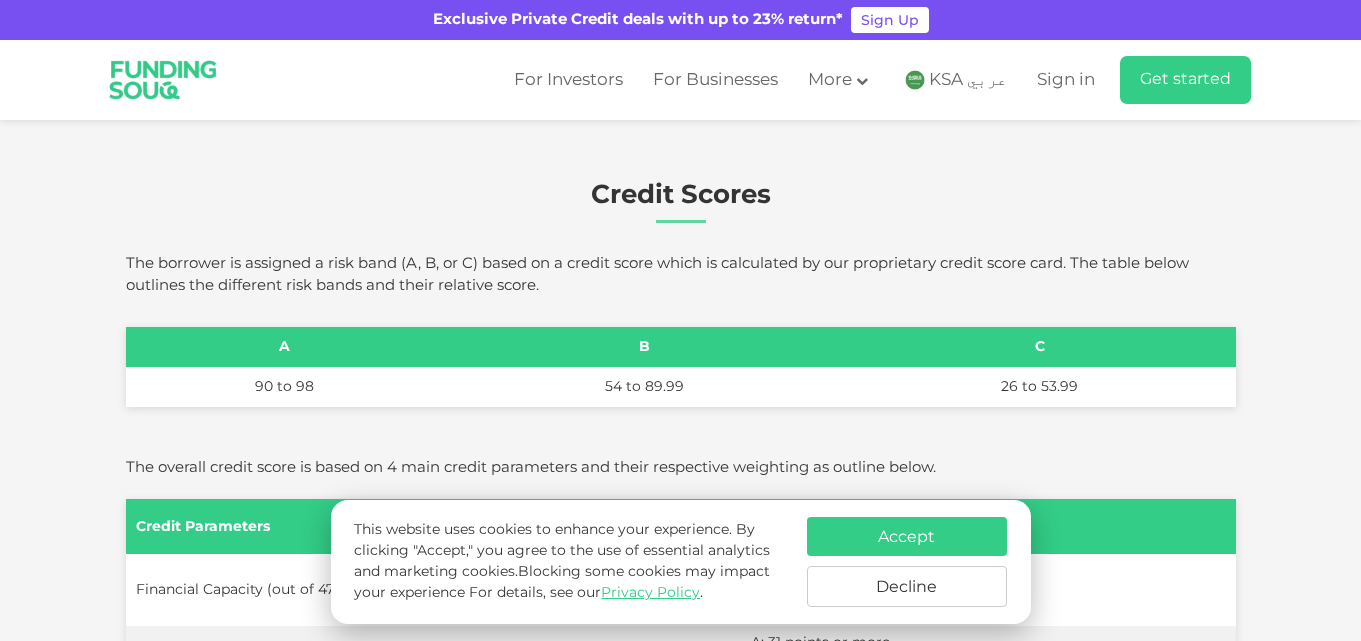 click on "Funding Souq conducts additional layers of due diligence to ensure the
prospects are not advertised outside the platform nor are they seeking funding
on other platforms. Also, the firm uses a variety of established private and
public third parties to further supplement the internal risk analysis. These
include:" at bounding box center (675, -154) 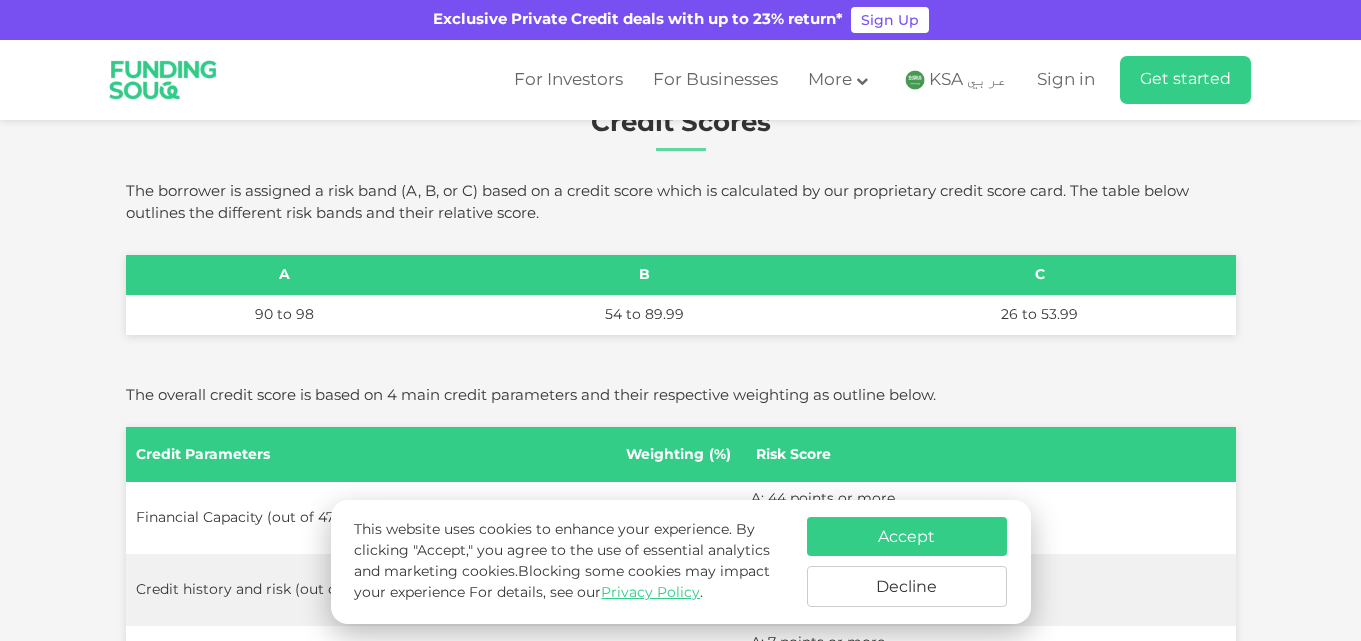 scroll, scrollTop: 3900, scrollLeft: 0, axis: vertical 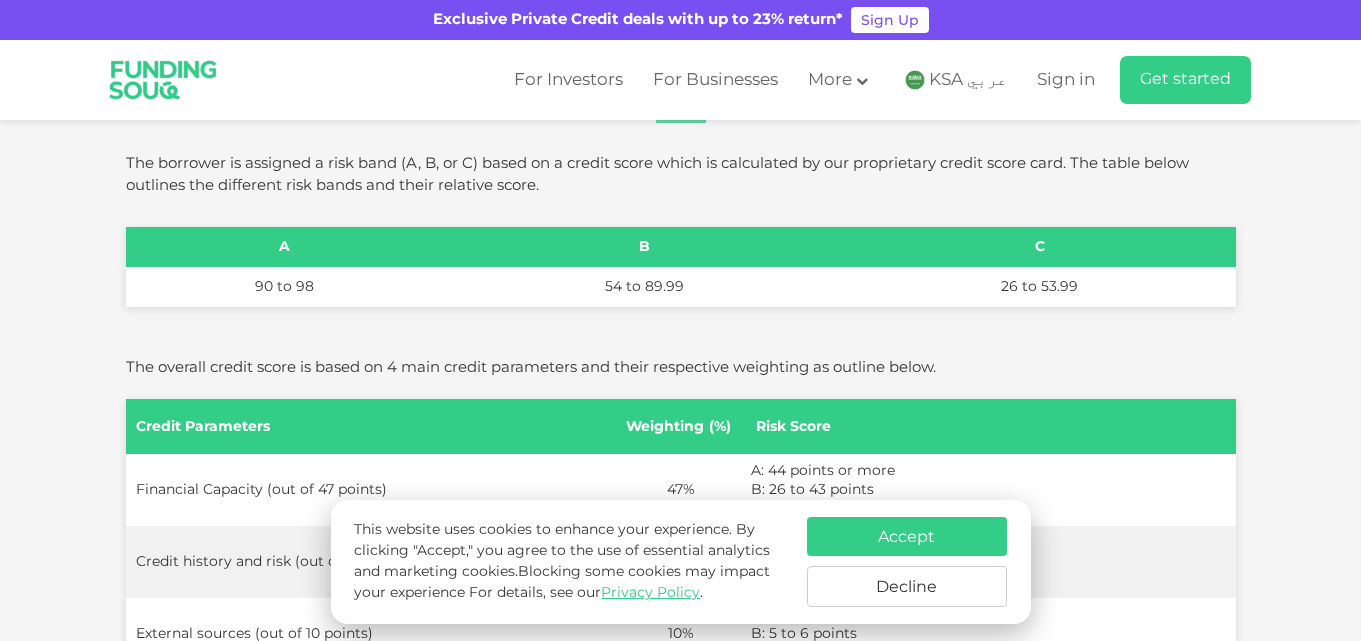 click on "As an integral part of the Funding Souq Risk Assessment process, a mandatory site visit report created that allows for a comprehensive evaluation of the business operations.  During the visit business specific questions are asked, the working site is observed, and the management is interviewed." at bounding box center [677, -114] 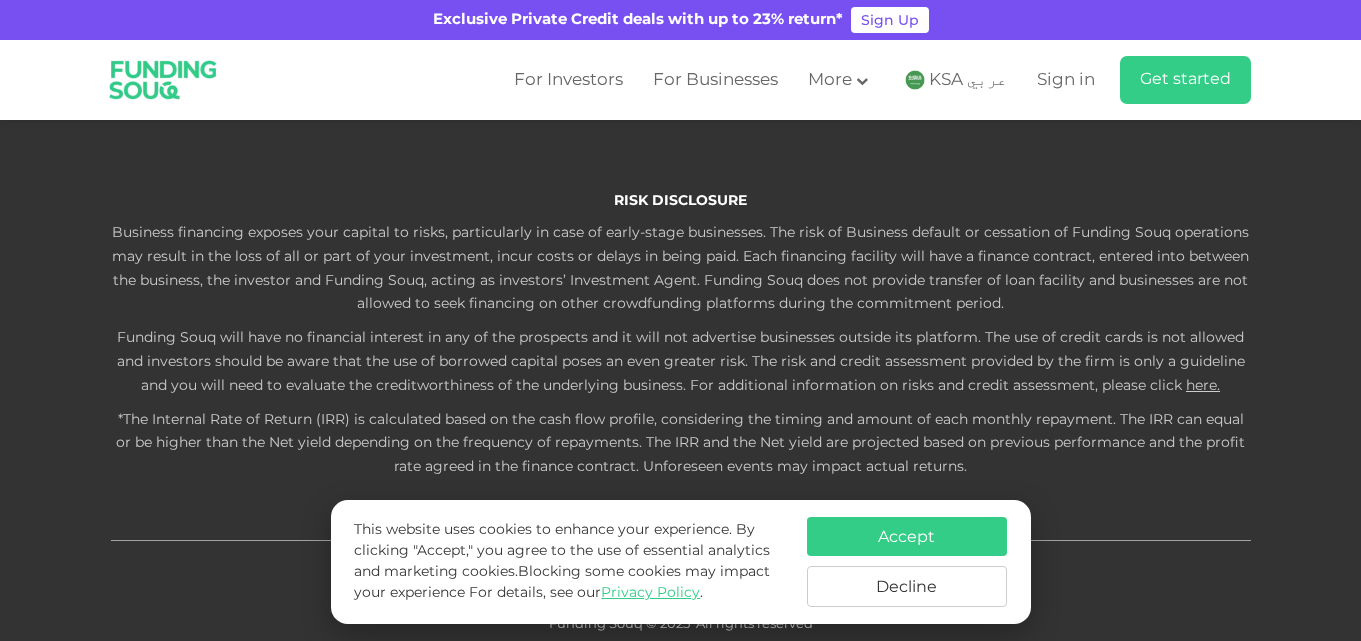 scroll, scrollTop: 5700, scrollLeft: 0, axis: vertical 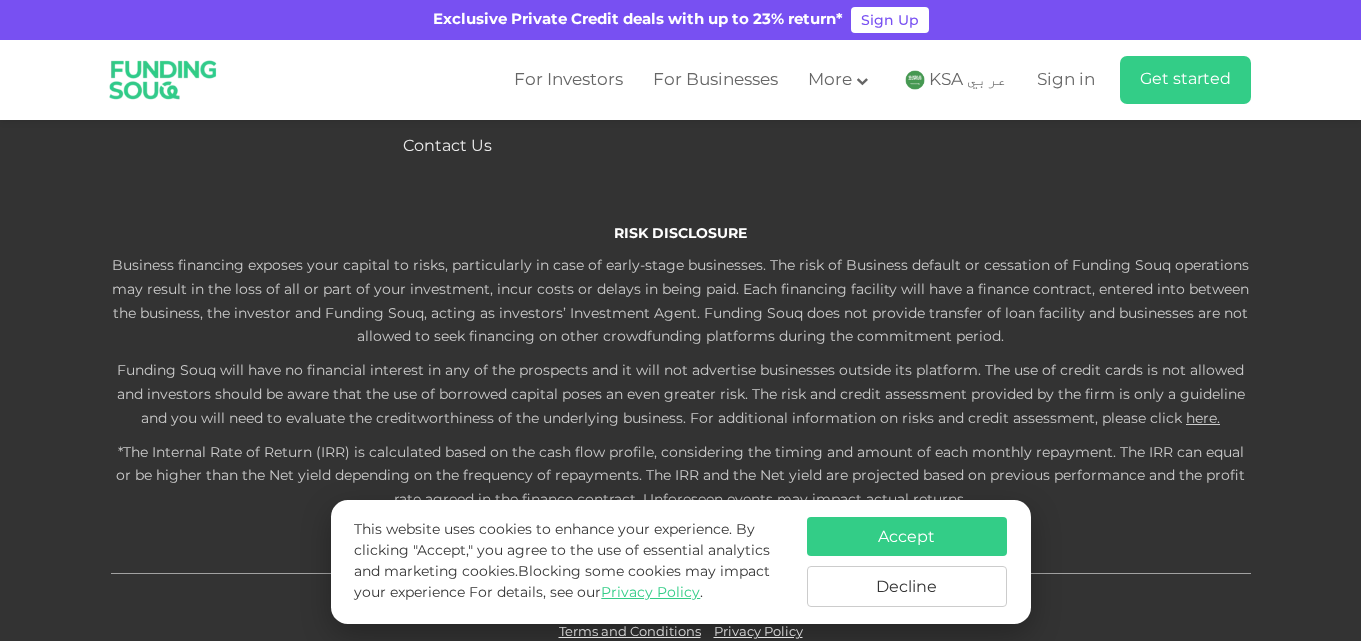 click on "Is it possible to sell my investment and exit before expiry of the finance contract?" at bounding box center [681, -98] 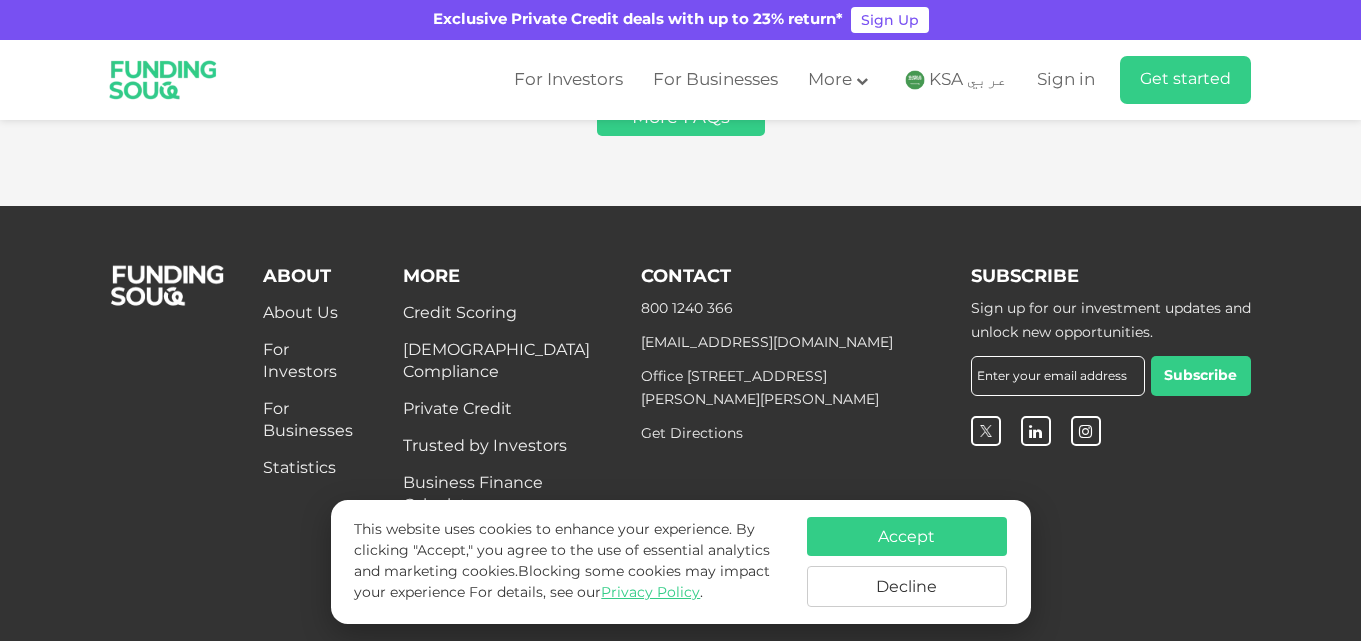 click on "Funding Souq doesn’t allow a investor to sell their investment or investment parts before the end of the finance contract." at bounding box center [591, -42] 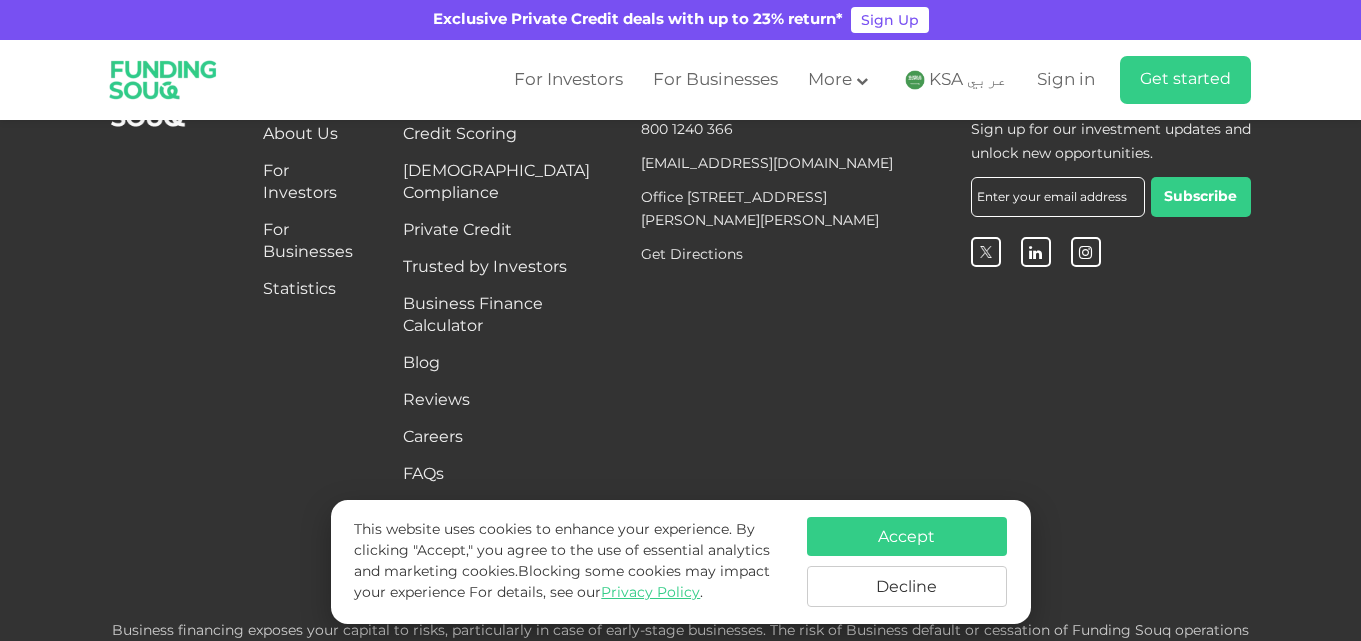 scroll, scrollTop: 5800, scrollLeft: 0, axis: vertical 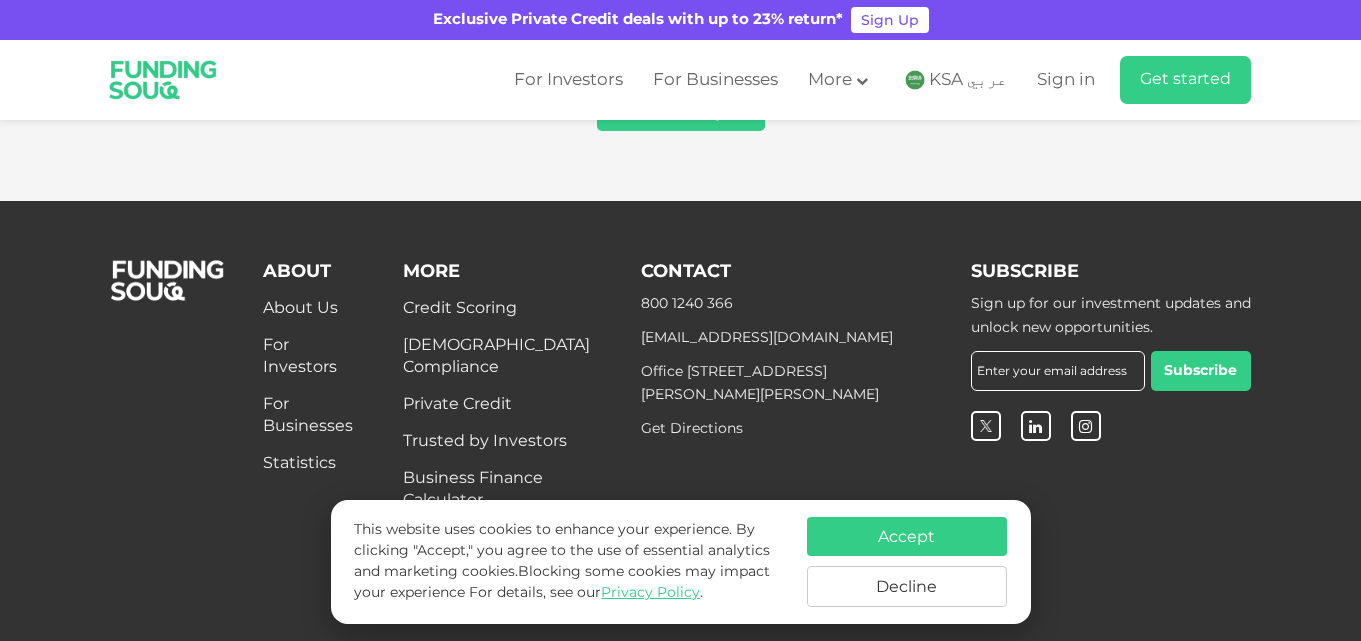 click on "Funding Souq will notify the Investors as soon as practically possible if it comes across any information about material change in [PERSON_NAME]’s circumstances. It will provide details to the Investors of the material change, any change in their rights arising from this material change and subsequent actions Funding Souq intend to take." at bounding box center (653, 20) 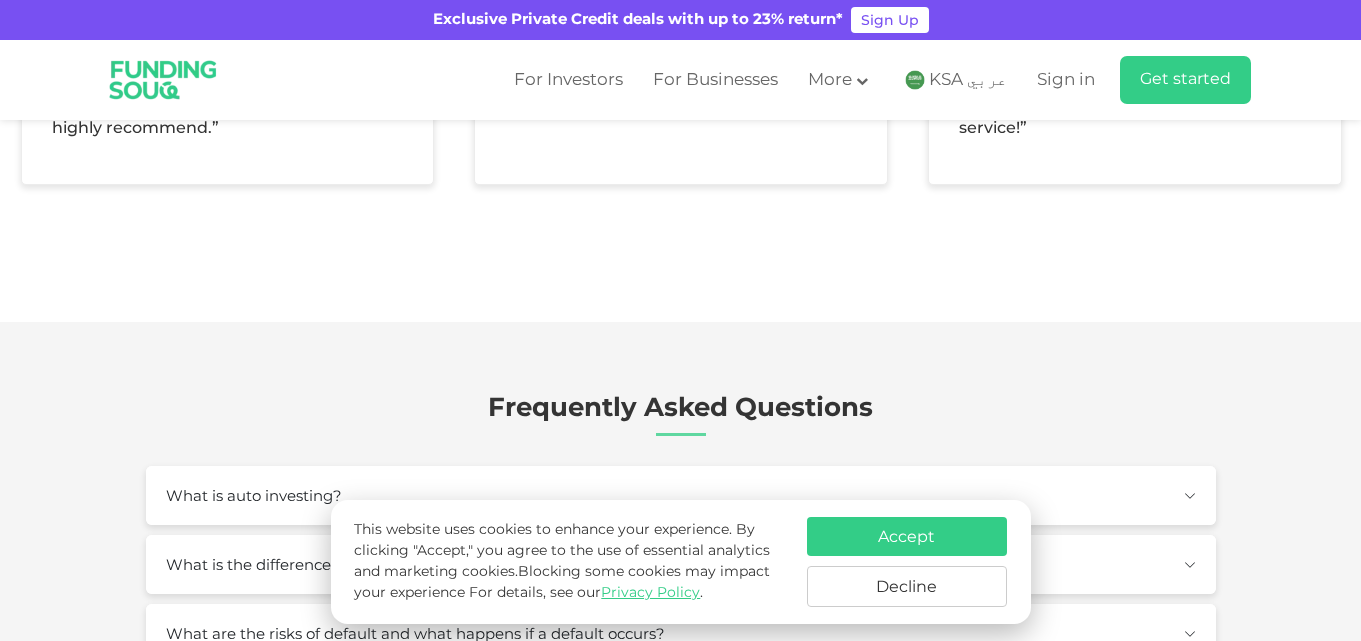 scroll, scrollTop: 4400, scrollLeft: 0, axis: vertical 